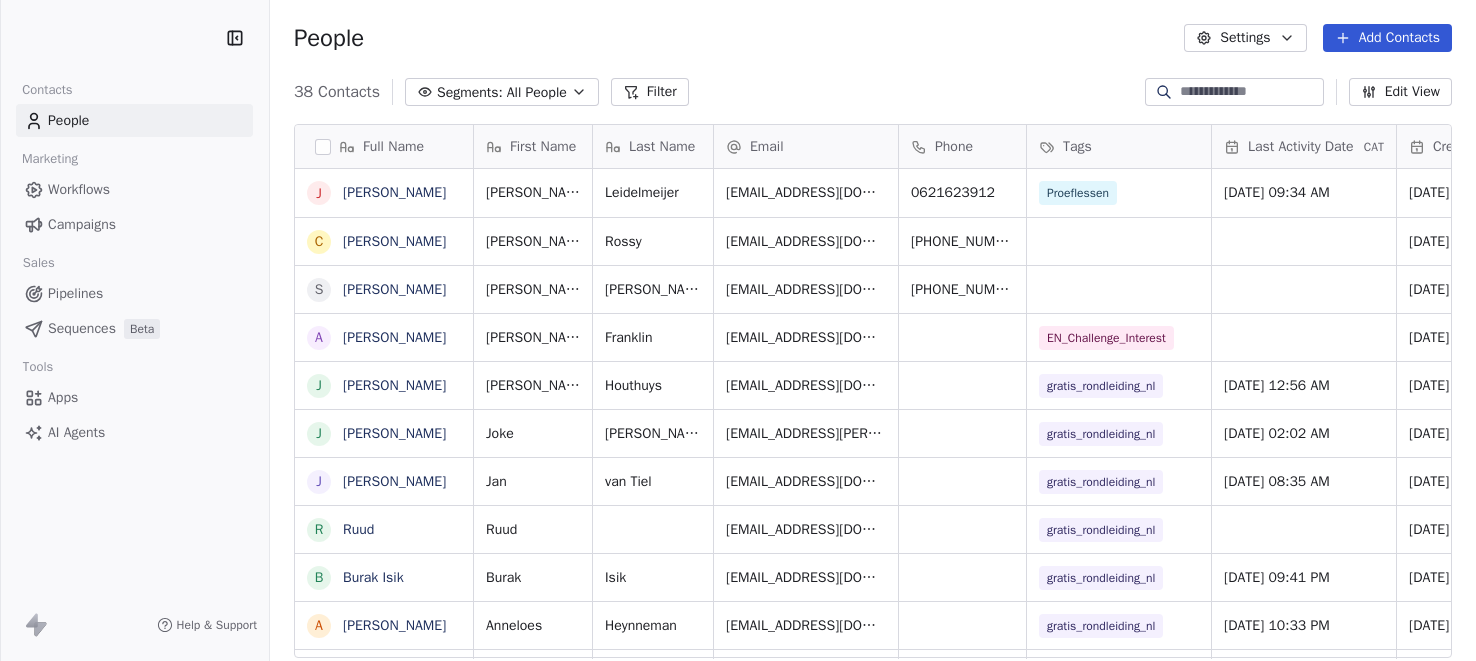 scroll, scrollTop: 0, scrollLeft: 0, axis: both 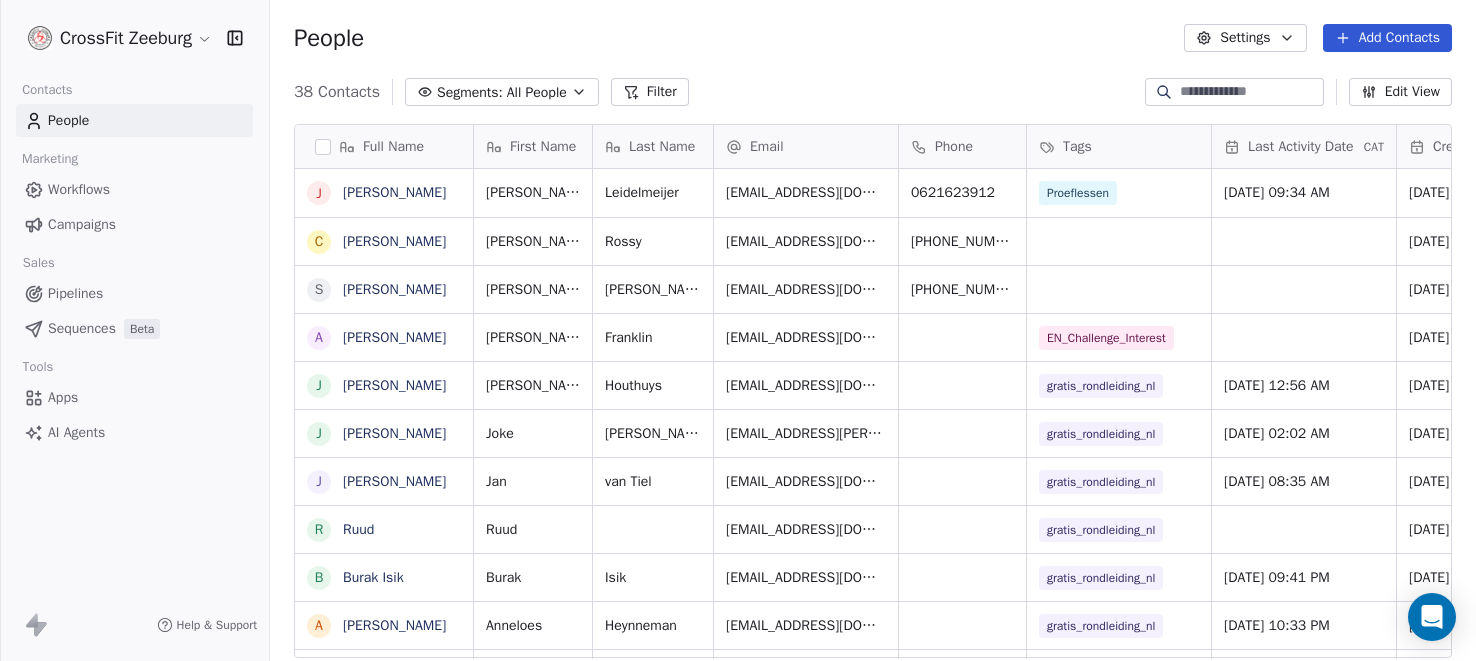 click on "Workflows" at bounding box center (79, 189) 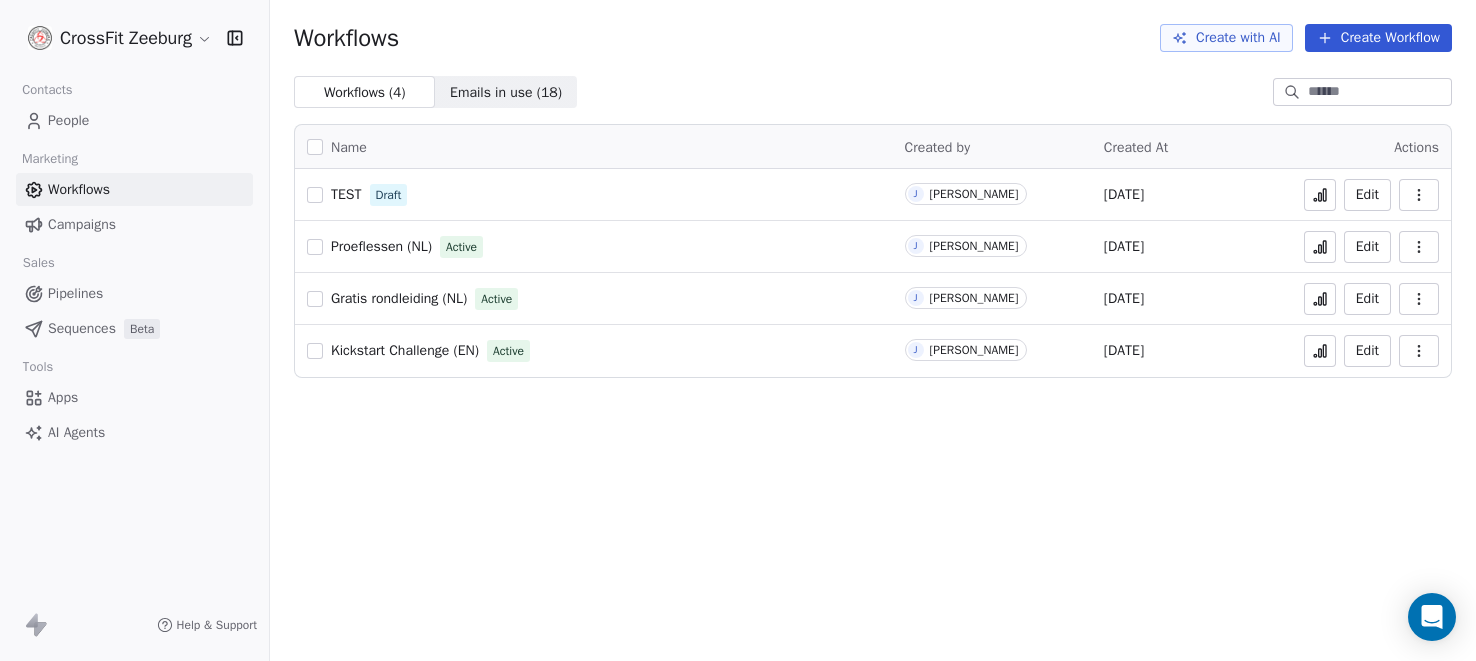 click on "Proeflessen (NL)" at bounding box center [381, 246] 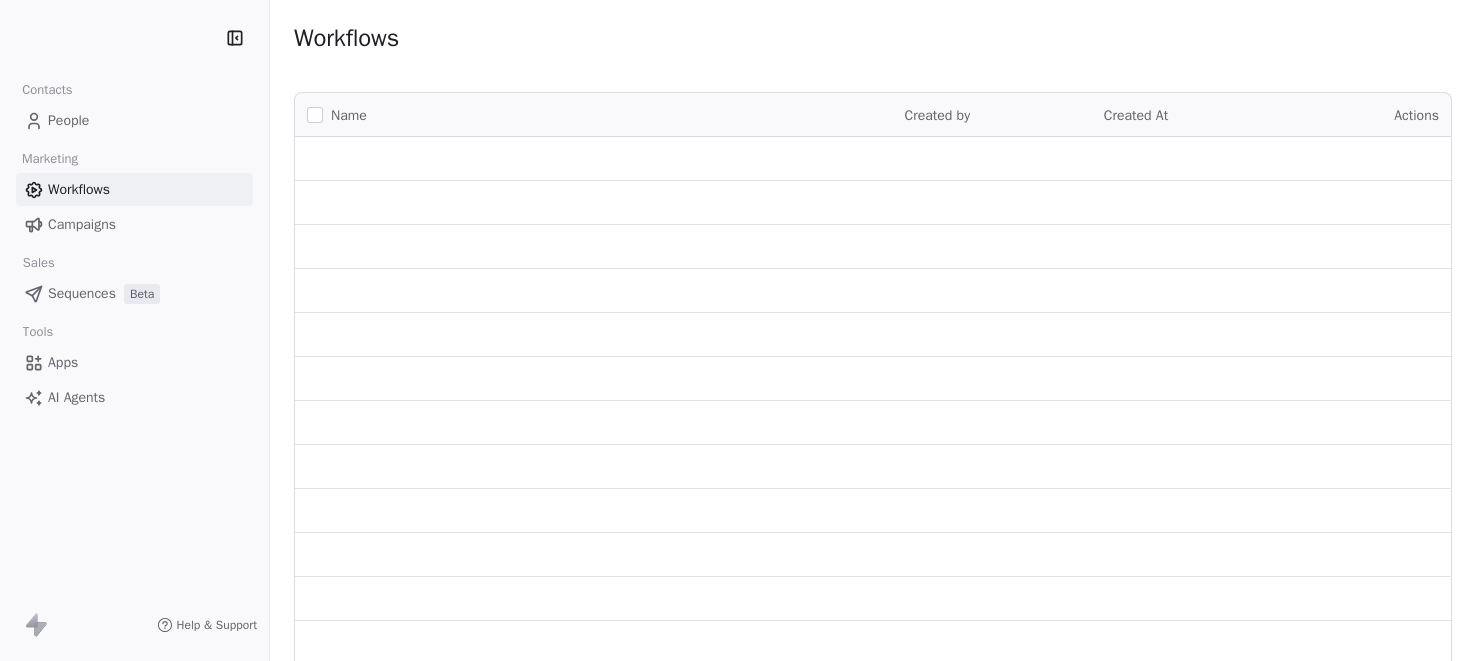 scroll, scrollTop: 0, scrollLeft: 0, axis: both 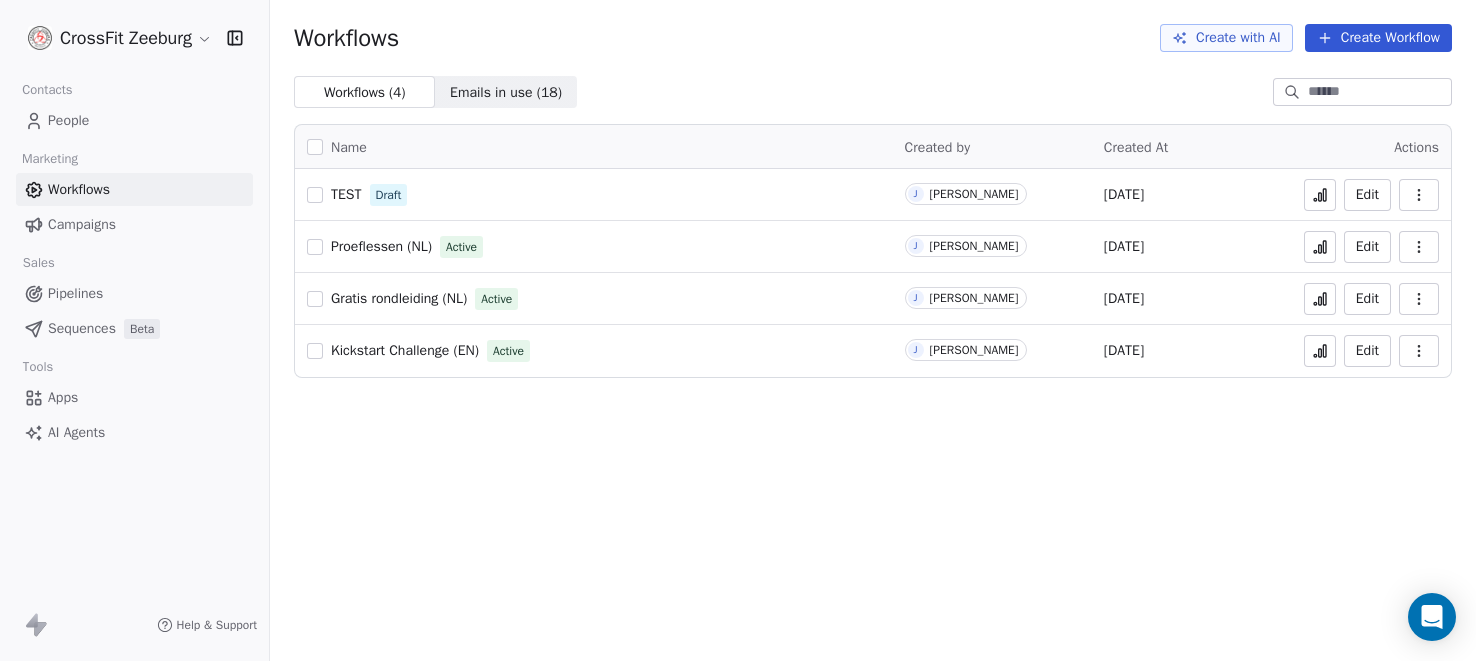 click on "Proeflessen (NL)" at bounding box center (381, 246) 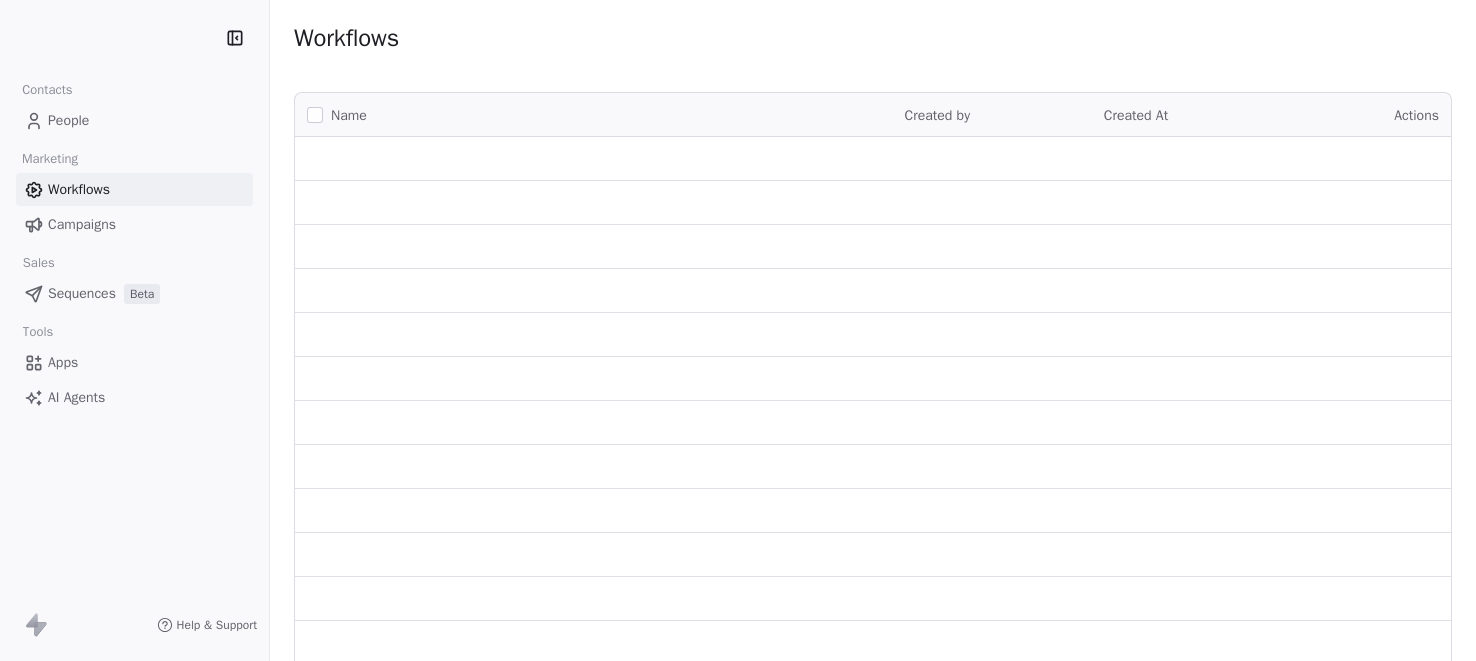 scroll, scrollTop: 0, scrollLeft: 0, axis: both 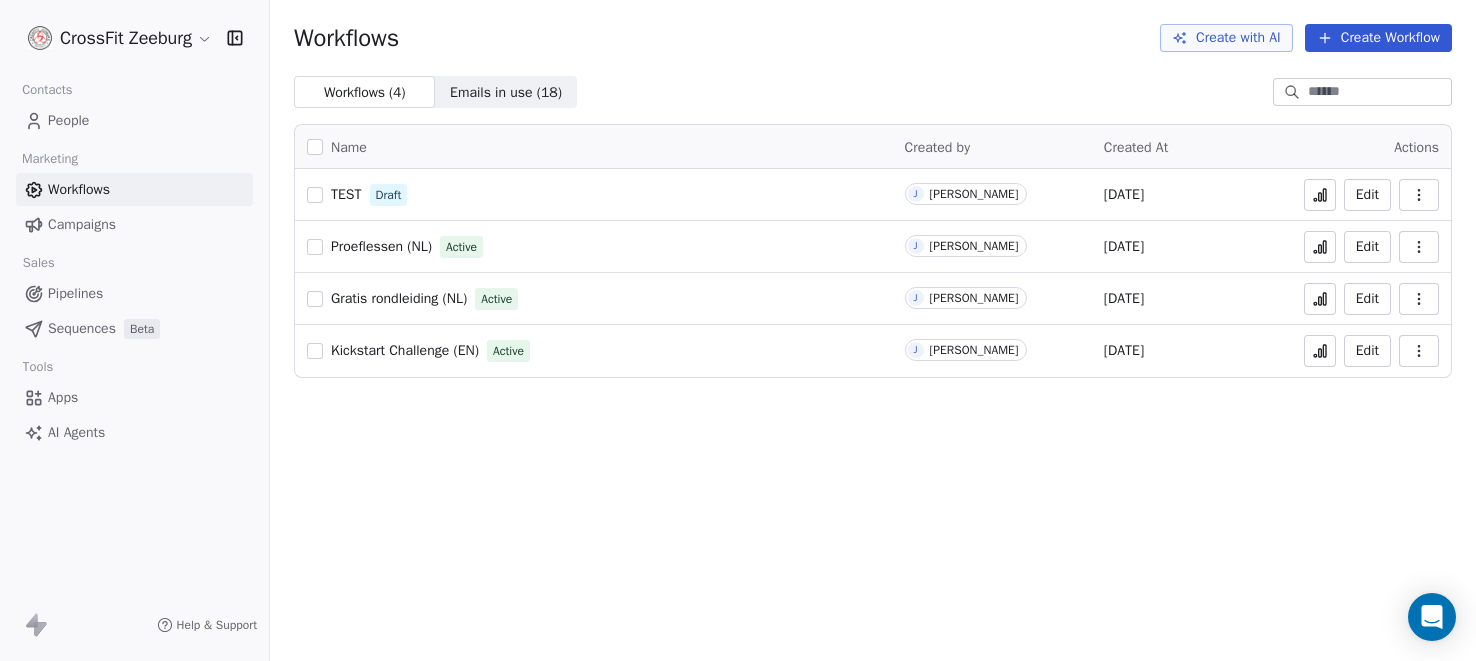 click on "TEST" at bounding box center (346, 194) 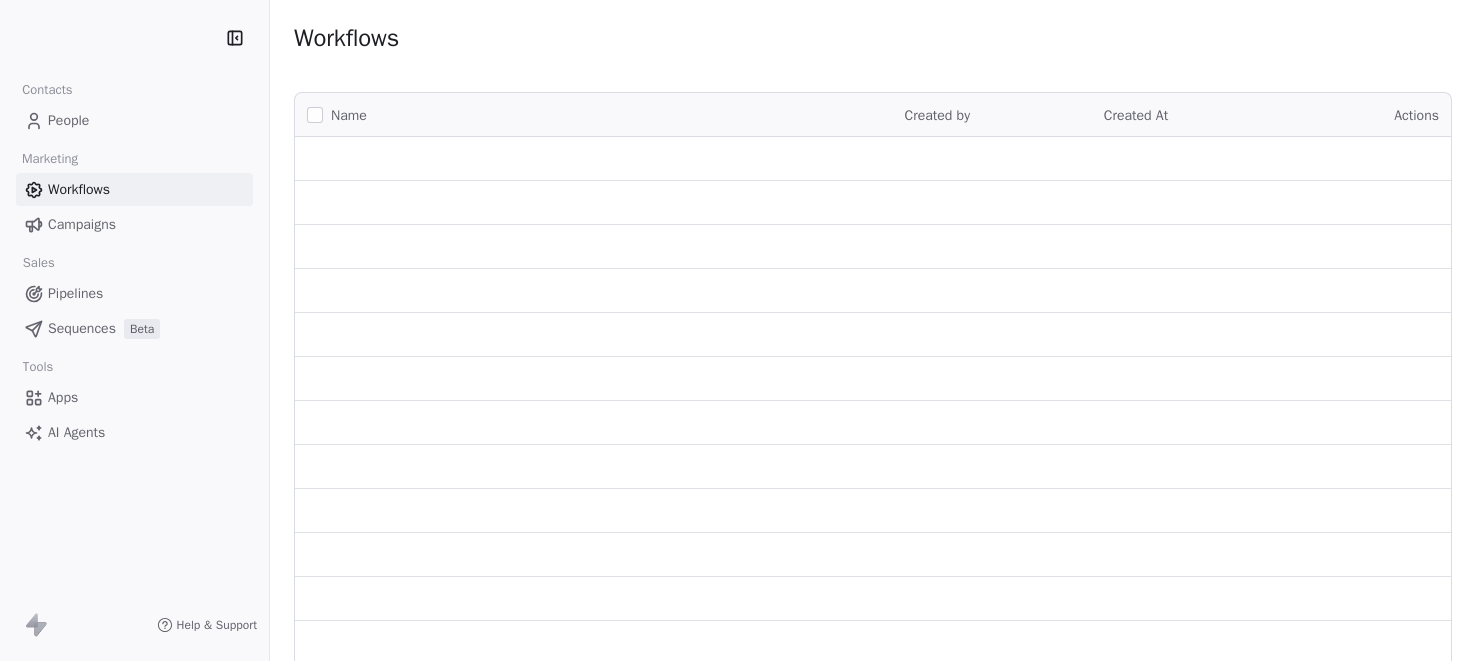 scroll, scrollTop: 0, scrollLeft: 0, axis: both 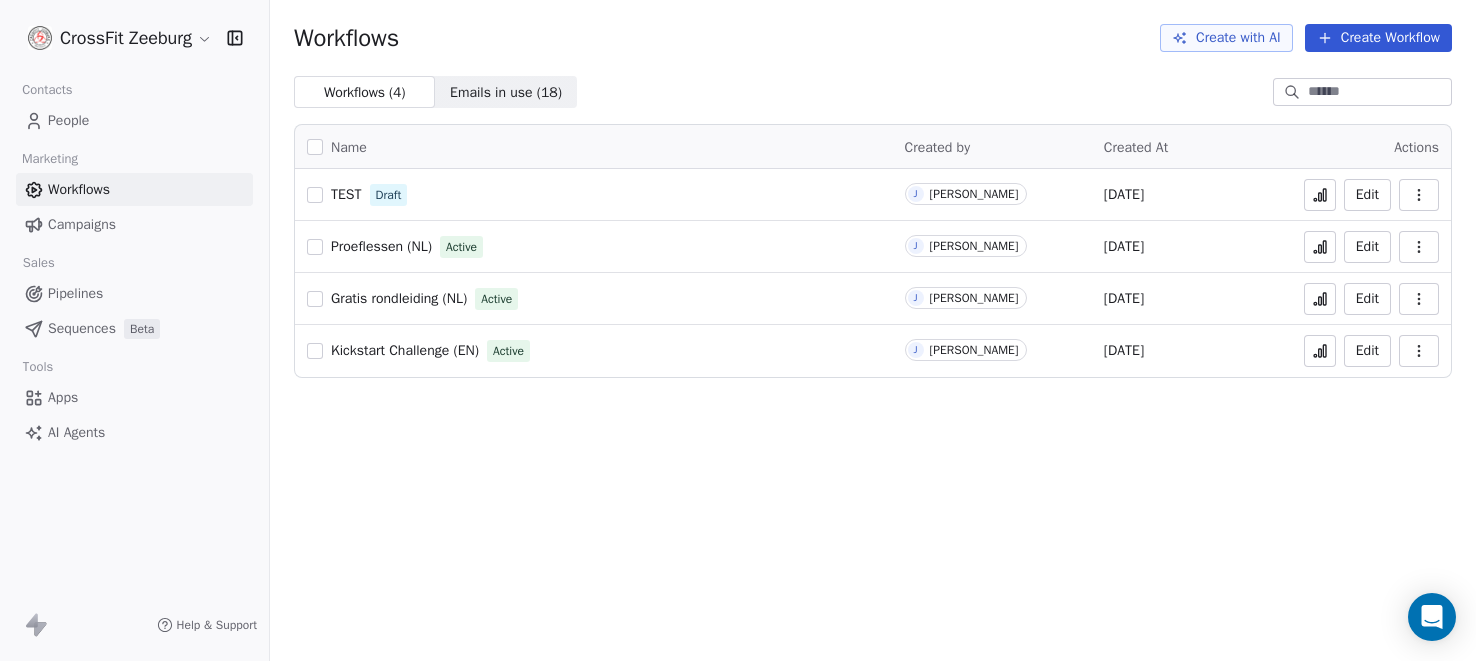 click on "TEST" at bounding box center (346, 194) 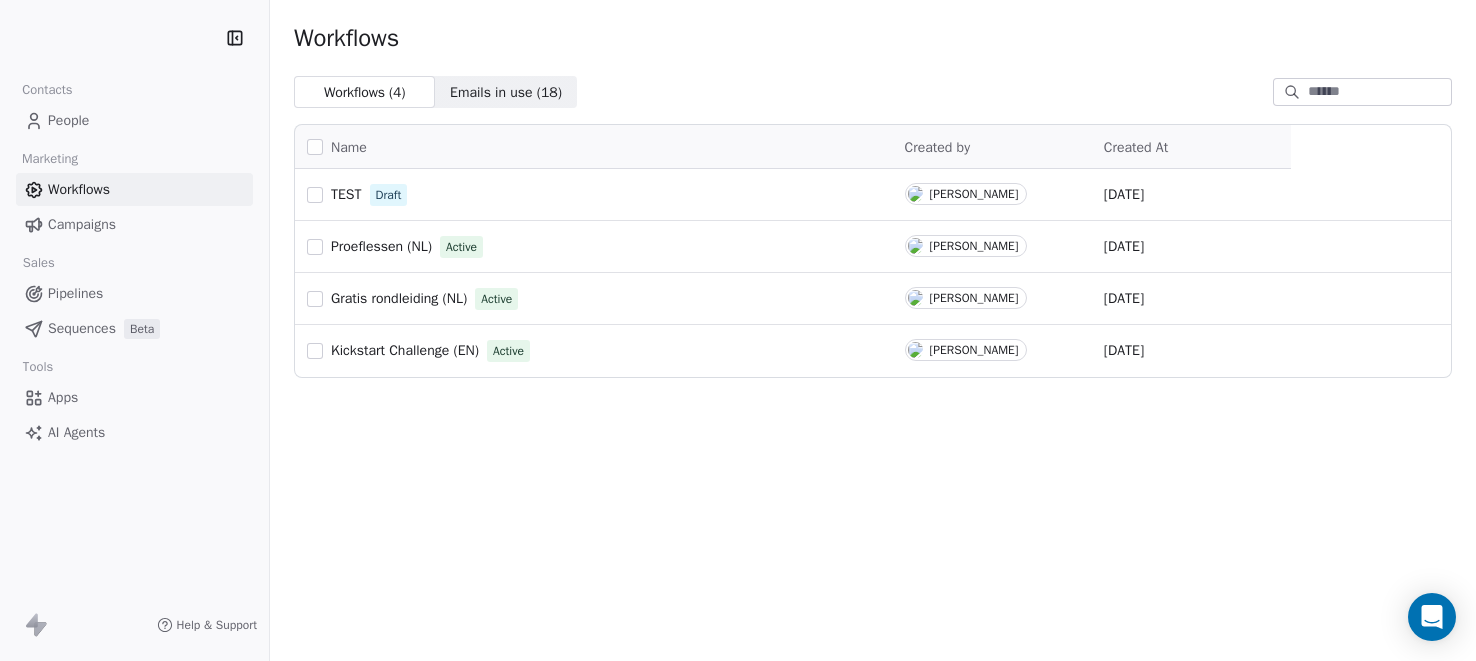 scroll, scrollTop: 0, scrollLeft: 0, axis: both 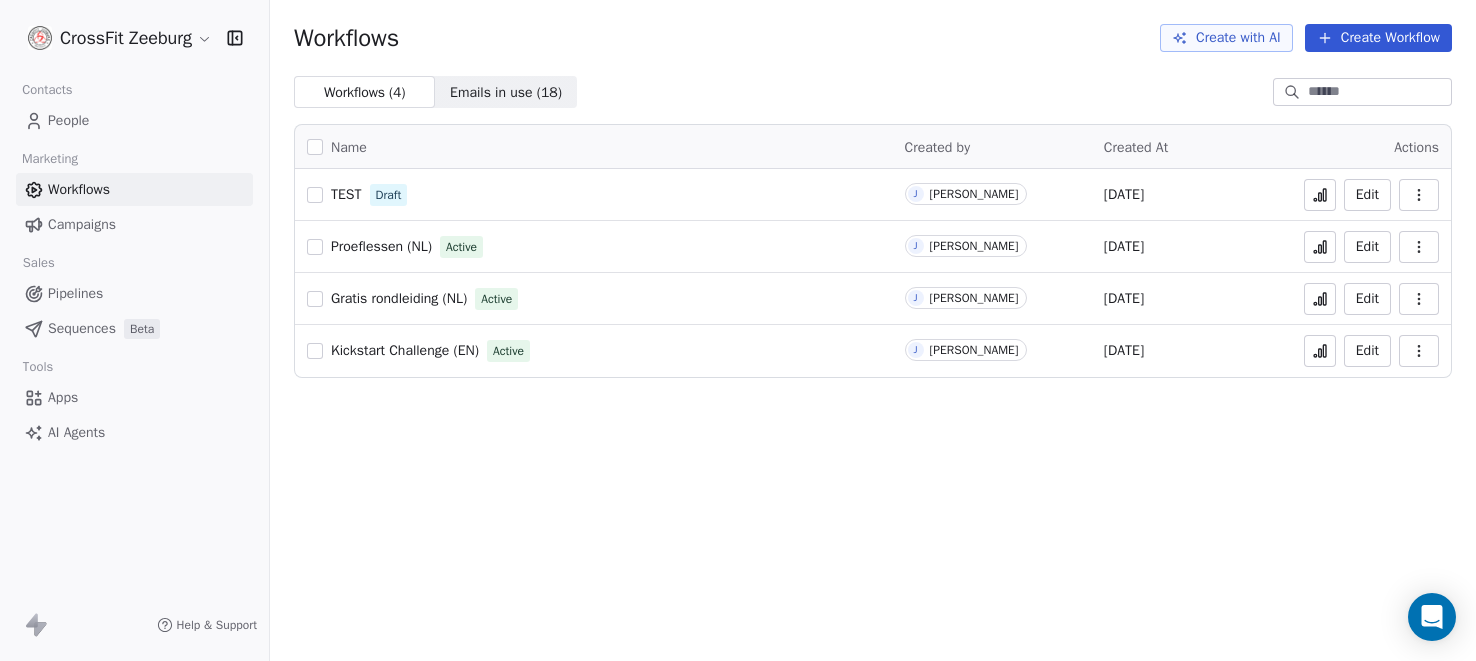 click on "Proeflessen (NL)" at bounding box center [381, 246] 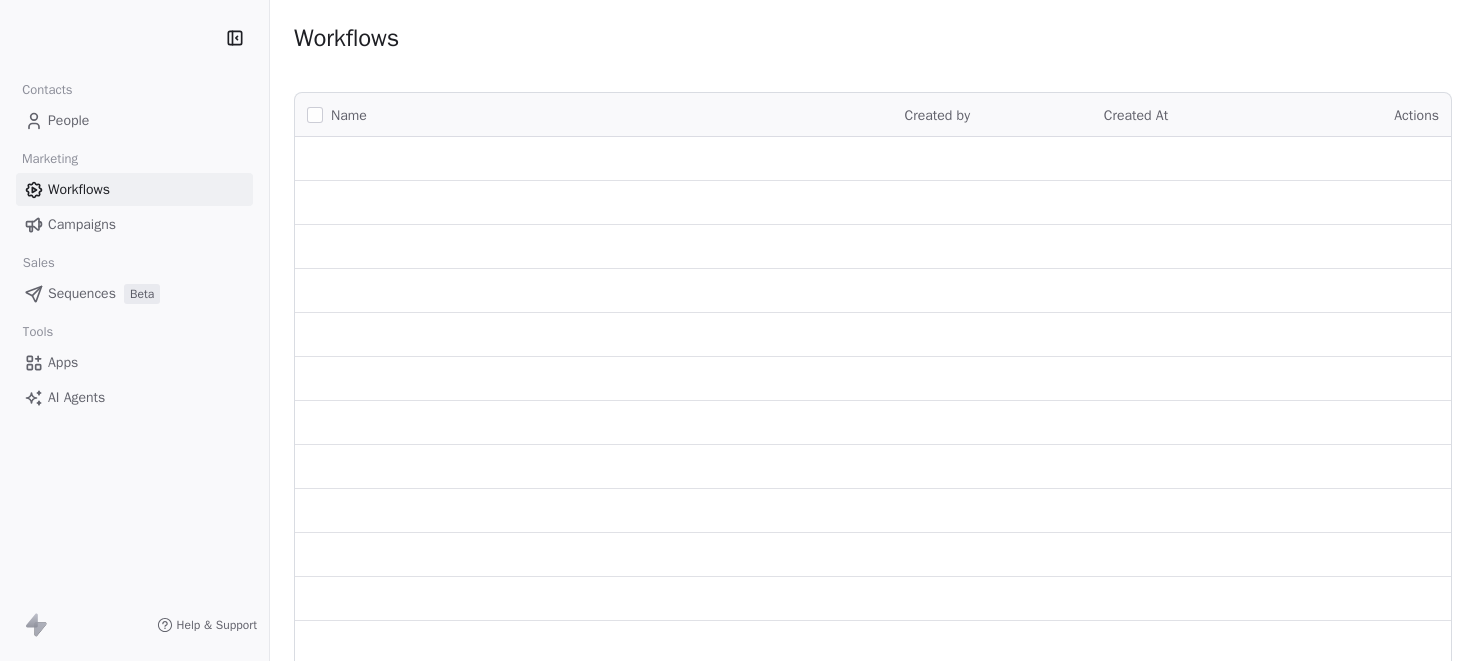 scroll, scrollTop: 0, scrollLeft: 0, axis: both 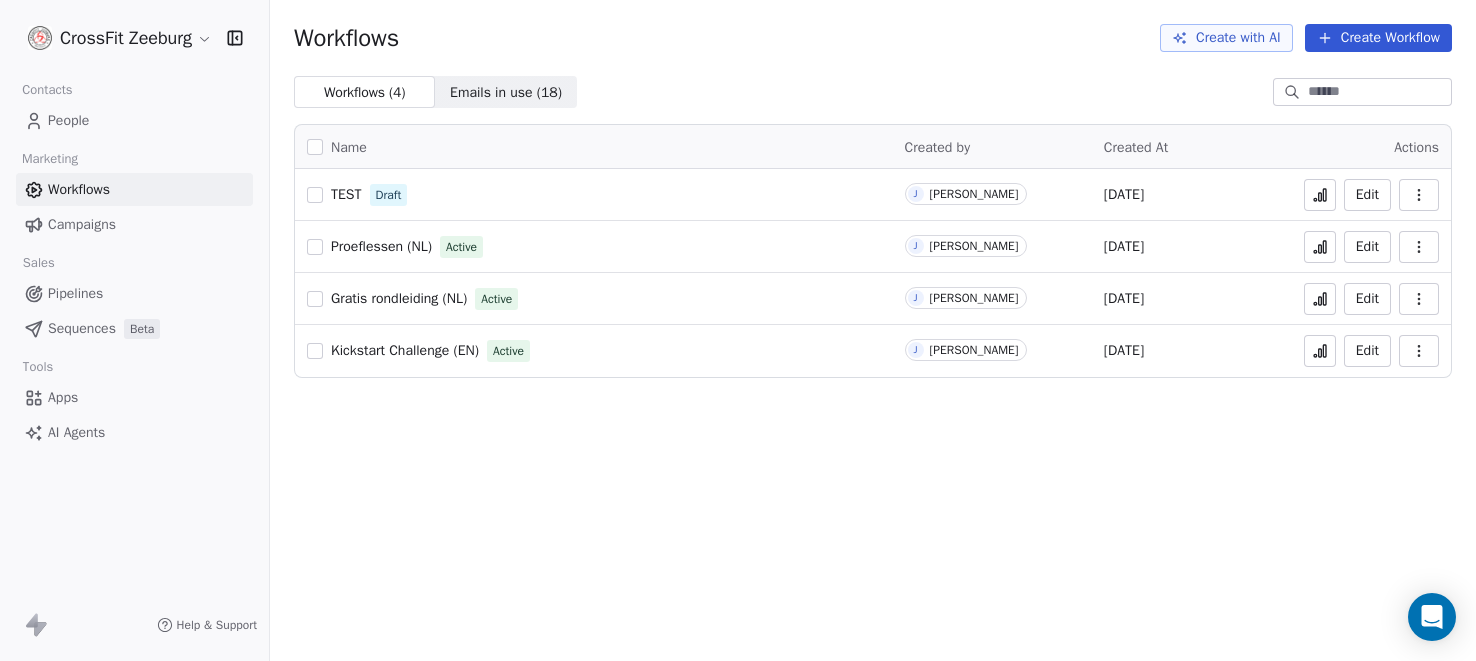 click on "Apps" at bounding box center [134, 397] 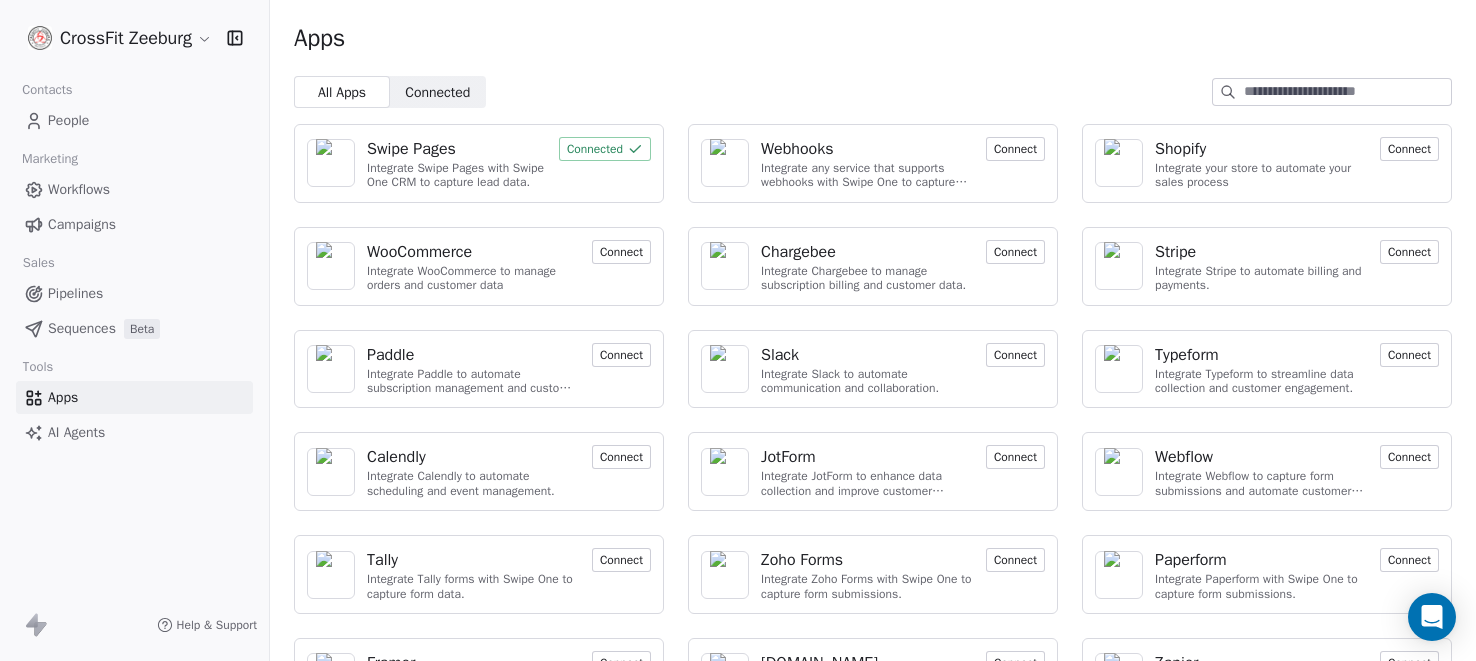 click on "Integrate any service that supports webhooks with Swipe One to capture and automate data workflows." at bounding box center (867, 175) 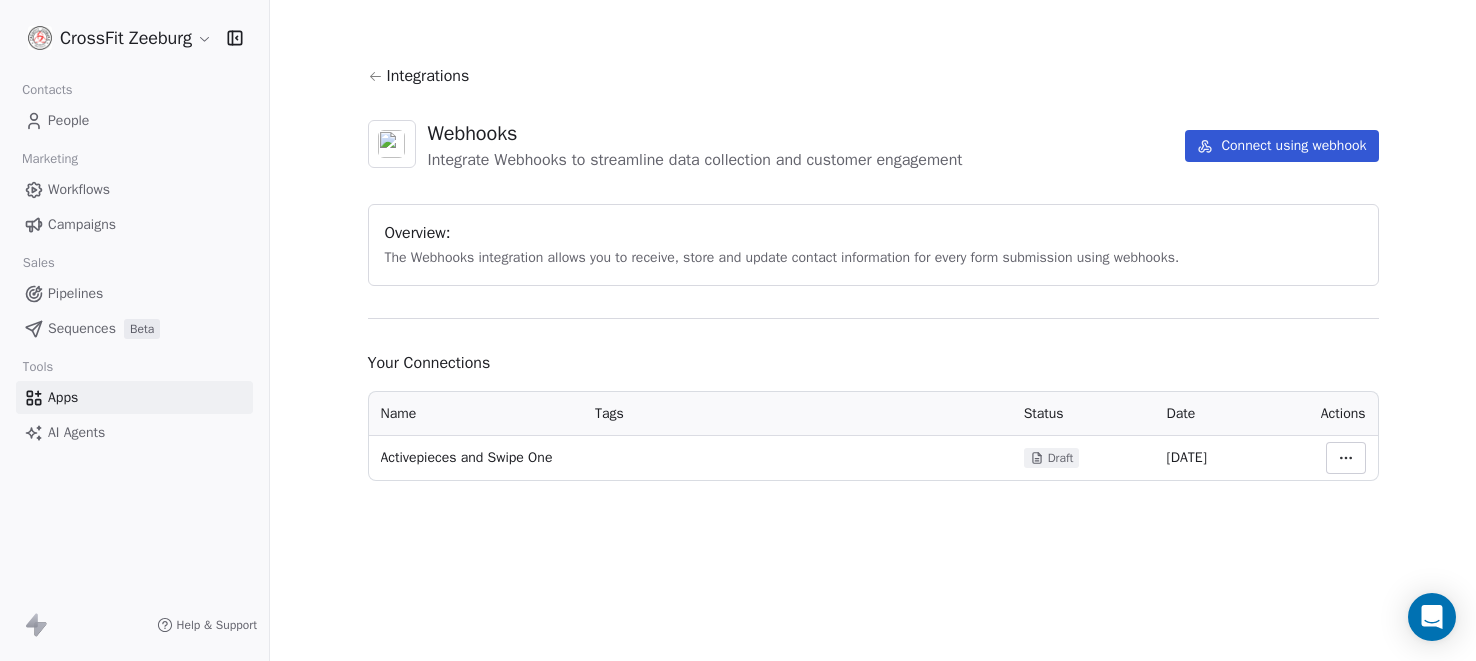 click on "CrossFit Zeeburg Contacts People Marketing Workflows Campaigns Sales Pipelines Sequences Beta Tools Apps AI Agents Help & Support Integrations Webhooks Integrate Webhooks to streamline data collection and customer engagement Connect using webhook Overview: The Webhooks integration allows you to receive, store and update contact information for every form submission using webhooks. Your Connections Name Tags Status Date Actions Activepieces and Swipe One Draft [DATE]" at bounding box center [738, 330] 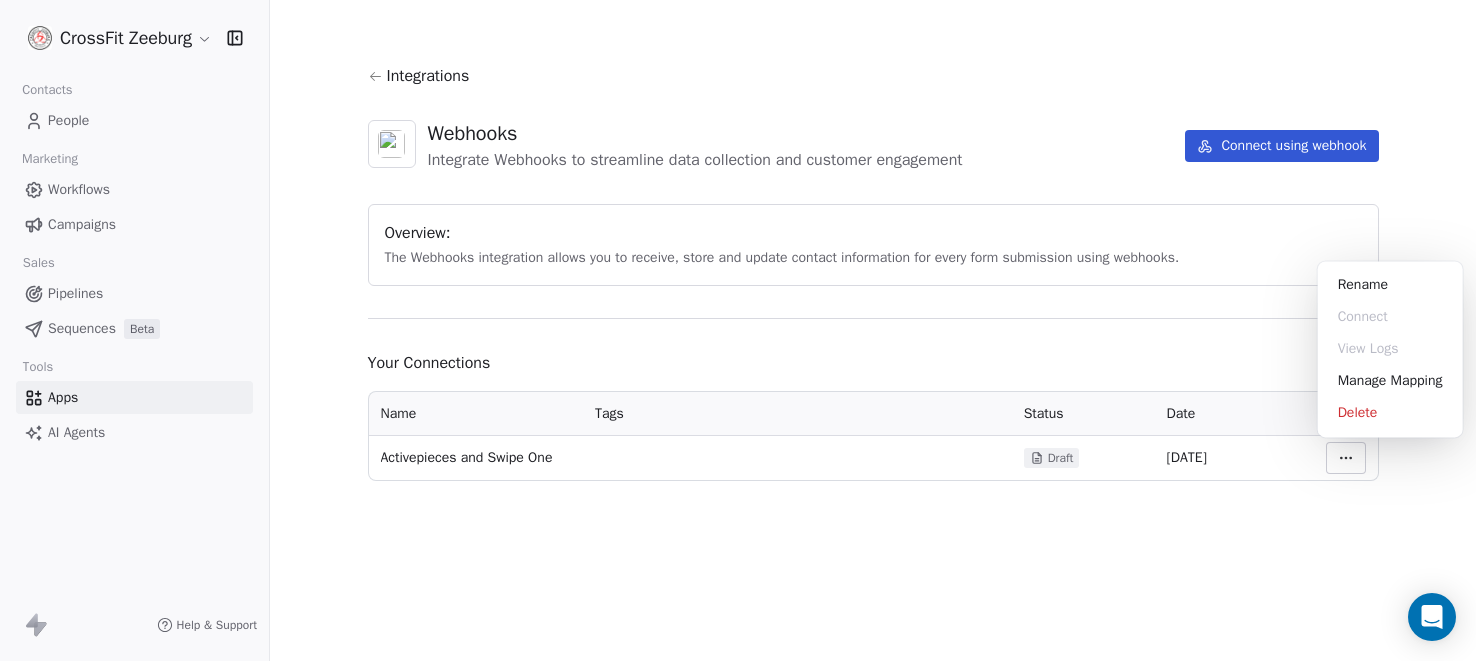 click on "CrossFit Zeeburg Contacts People Marketing Workflows Campaigns Sales Pipelines Sequences Beta Tools Apps AI Agents Help & Support Integrations Webhooks Integrate Webhooks to streamline data collection and customer engagement Connect using webhook Overview: The Webhooks integration allows you to receive, store and update contact information for every form submission using webhooks. Your Connections Name Tags Status Date Actions Activepieces and Swipe One Draft [DATE]
Rename Connect View Logs Manage Mapping Delete" at bounding box center [738, 330] 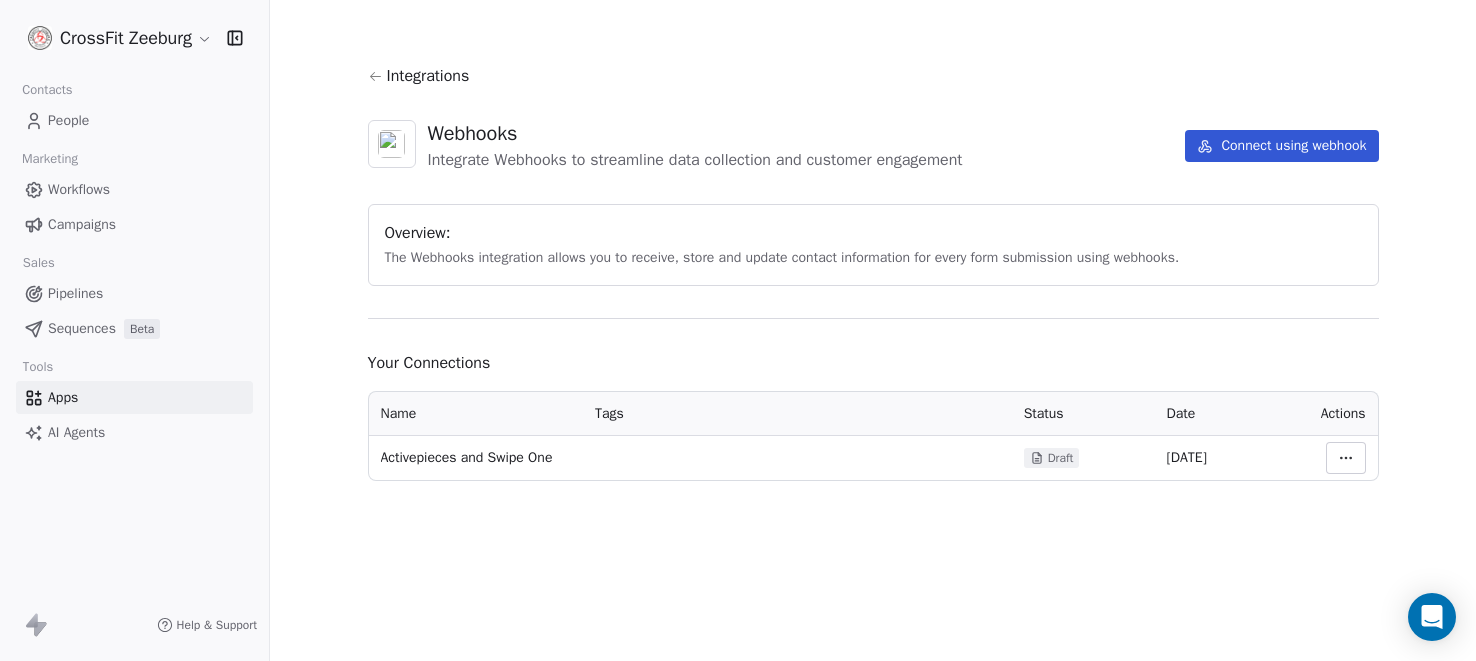 click on "Activepieces and Swipe One" at bounding box center [467, 458] 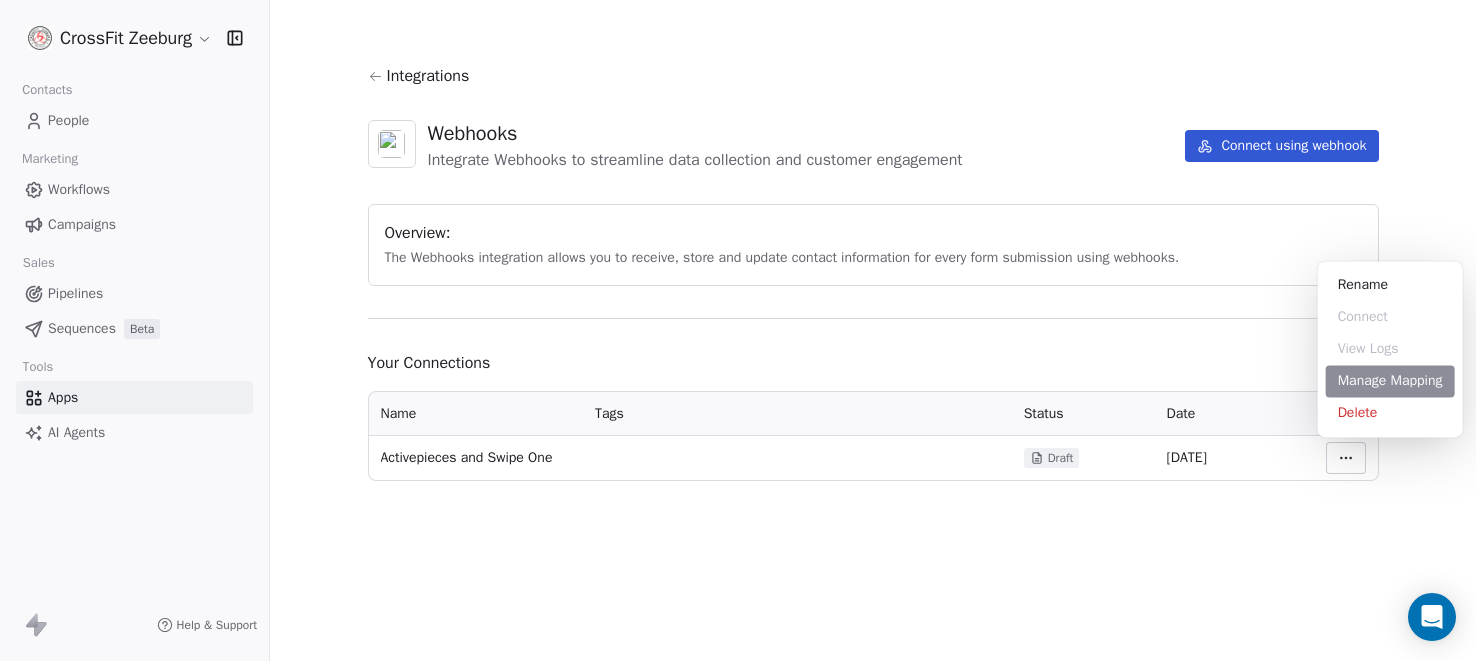 click on "Manage Mapping" at bounding box center [1390, 381] 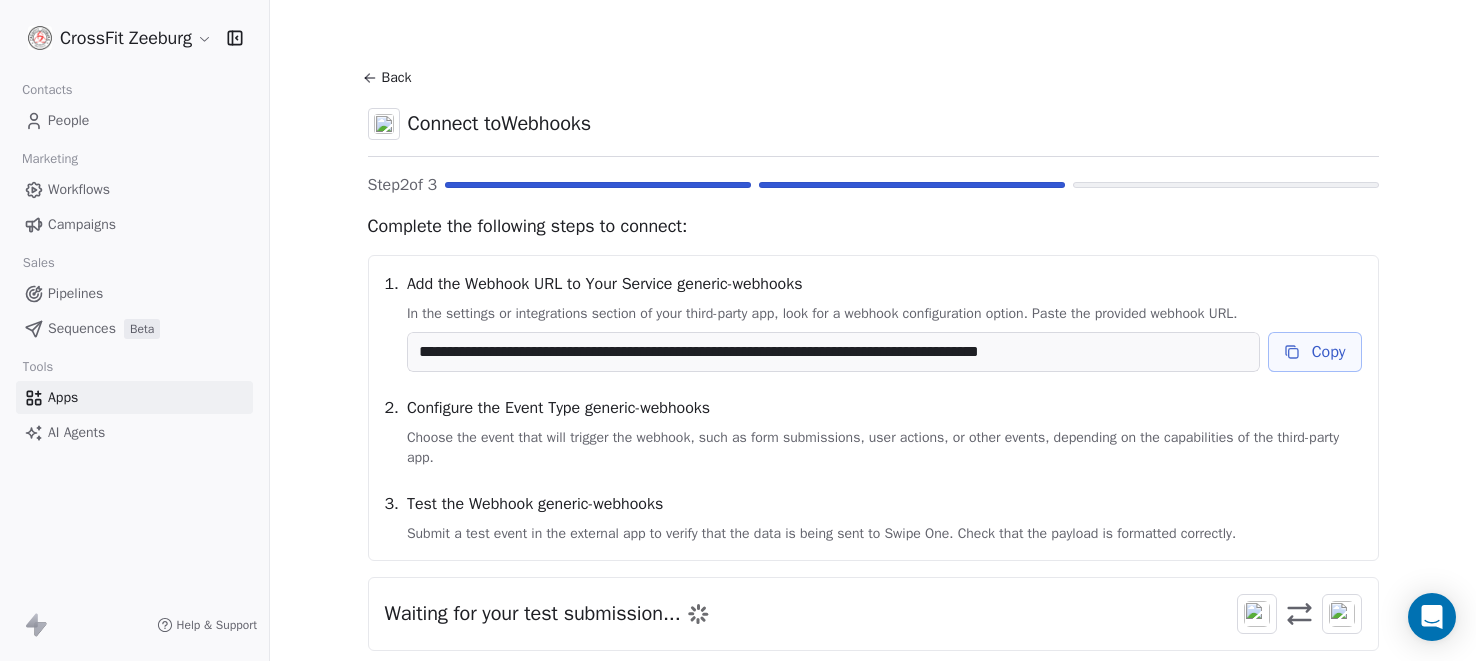 click on "Back" at bounding box center [390, 78] 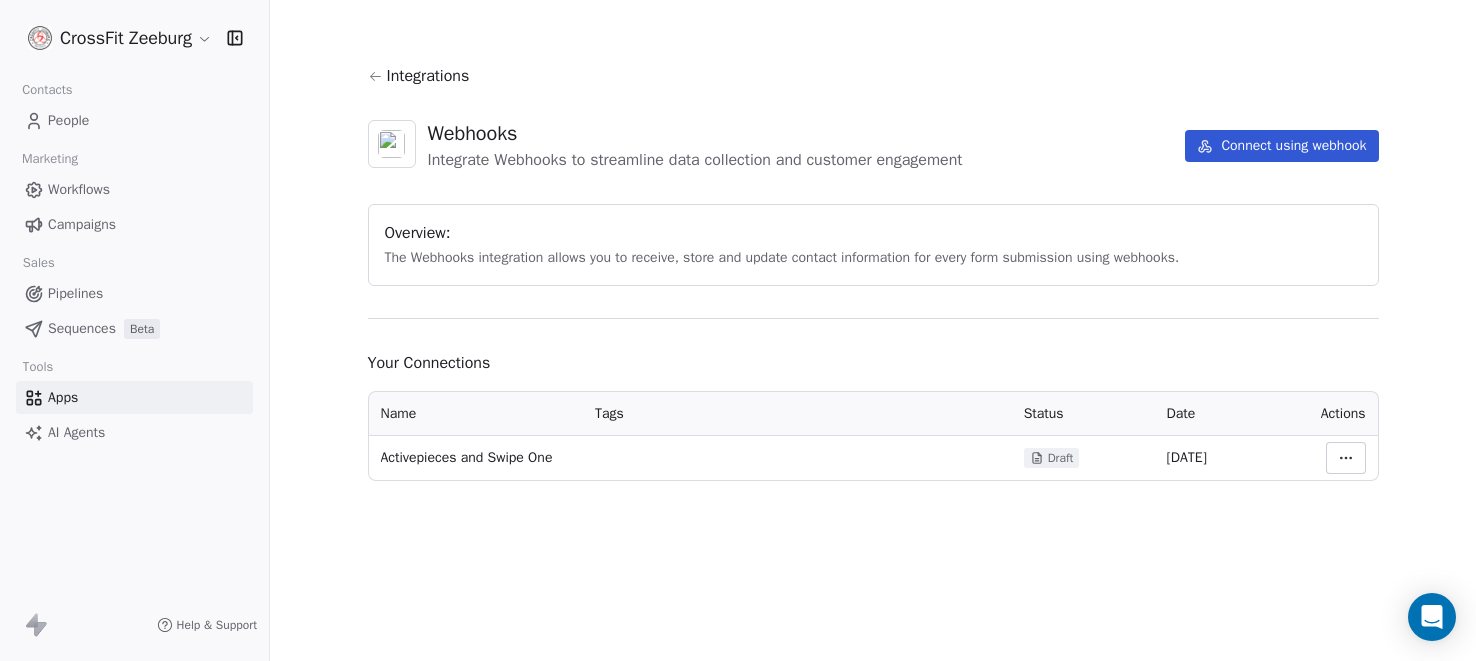 click on "Connect using webhook" at bounding box center (1281, 146) 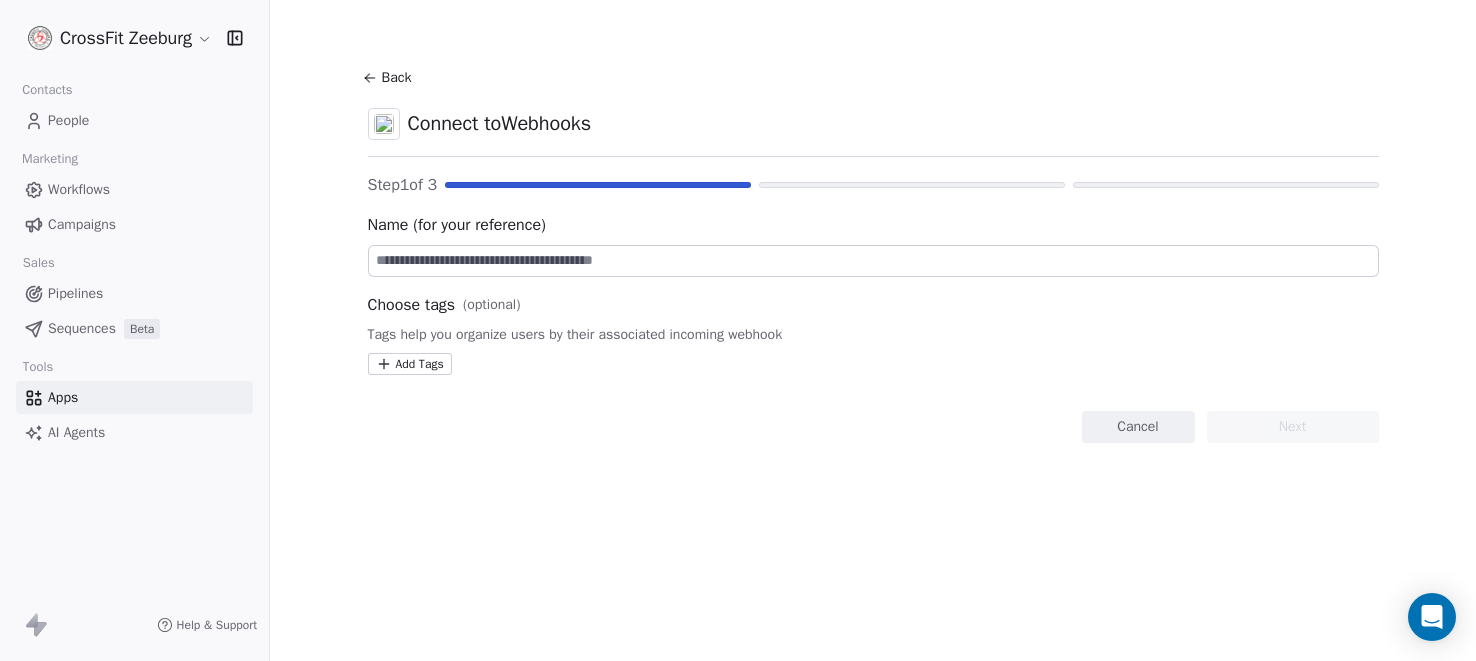 click at bounding box center [873, 261] 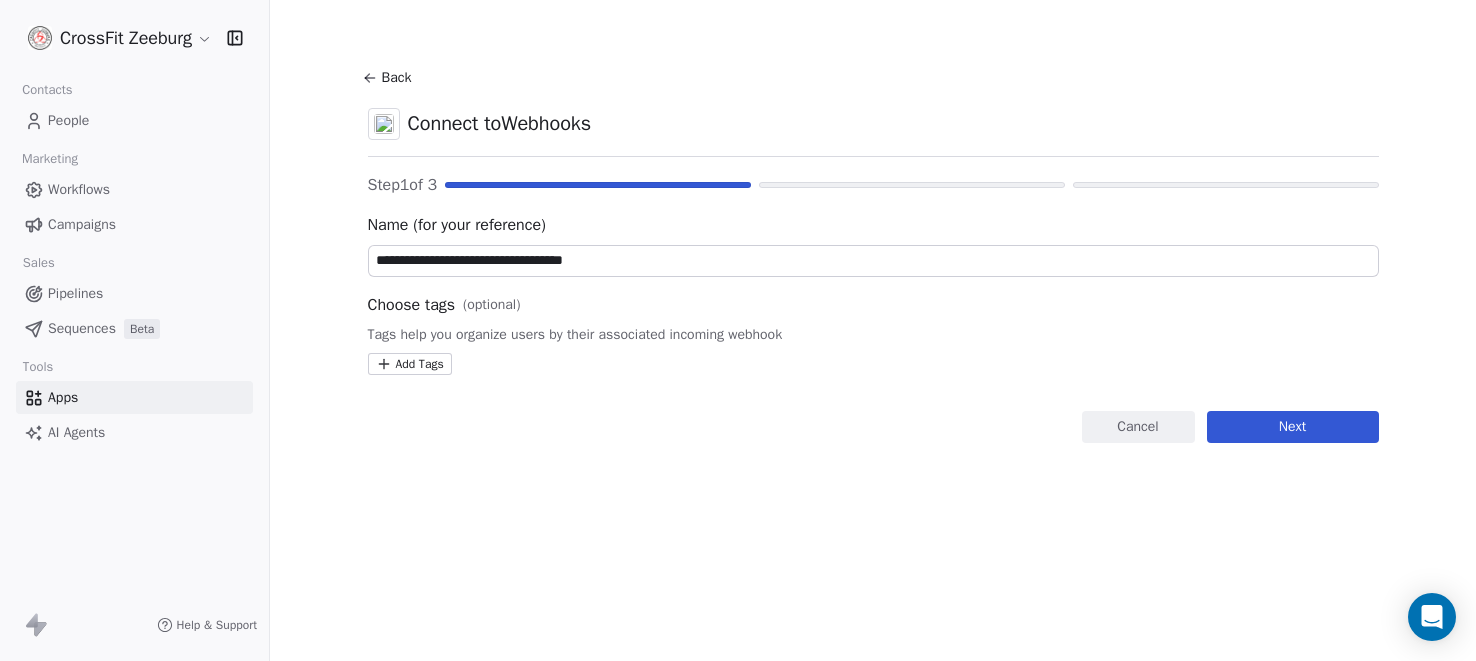 type on "**********" 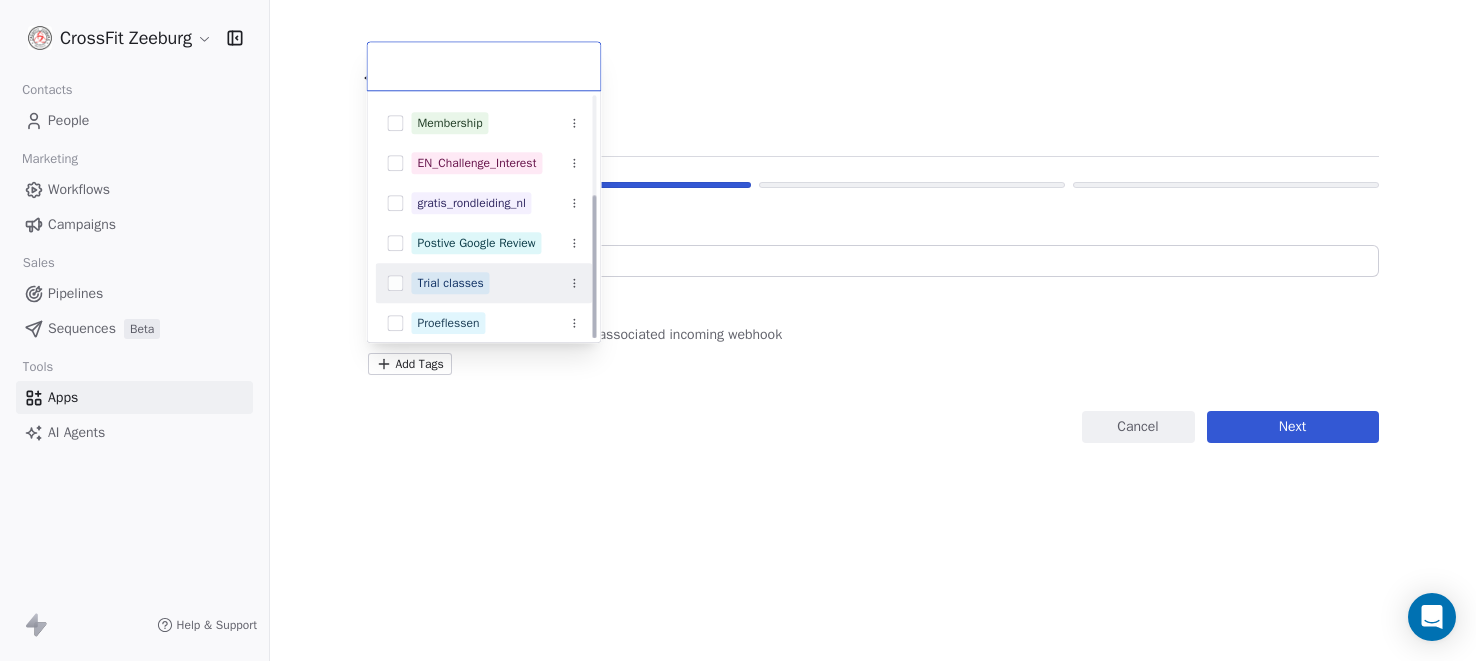 scroll, scrollTop: 164, scrollLeft: 0, axis: vertical 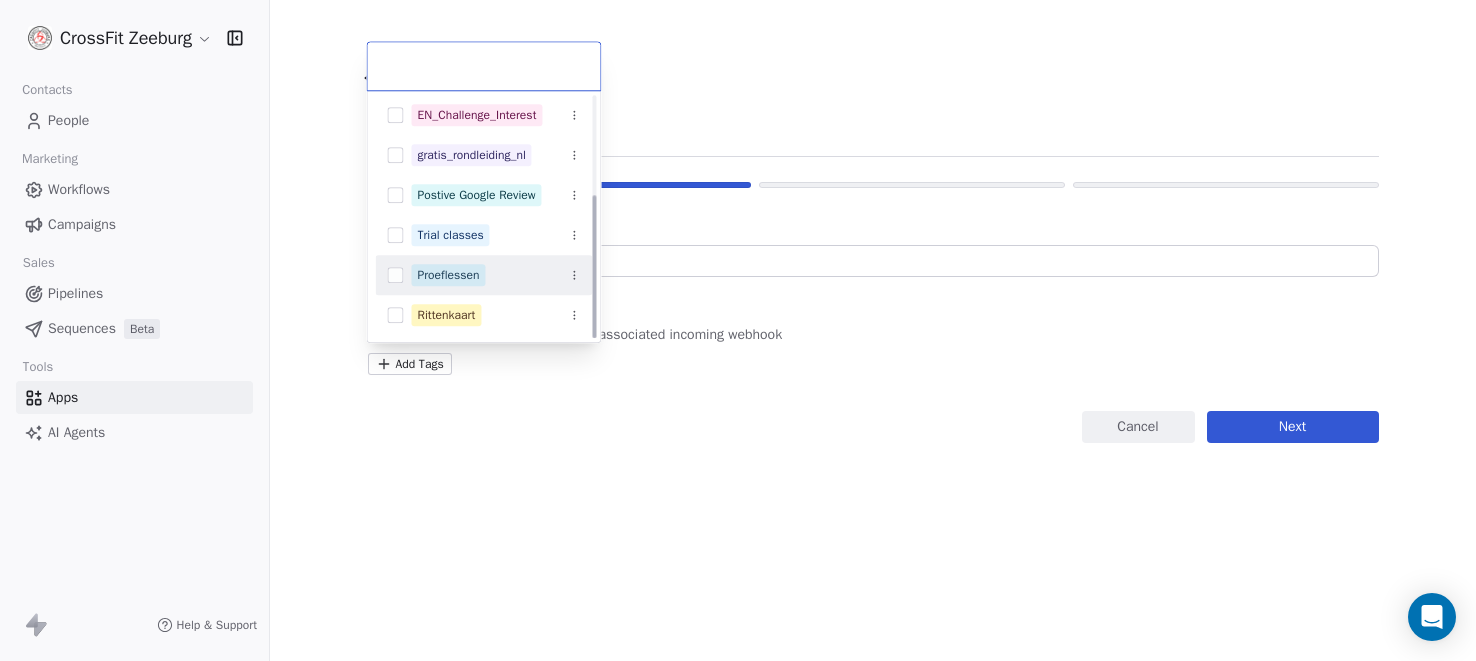 click on "Proeflessen" at bounding box center (448, 275) 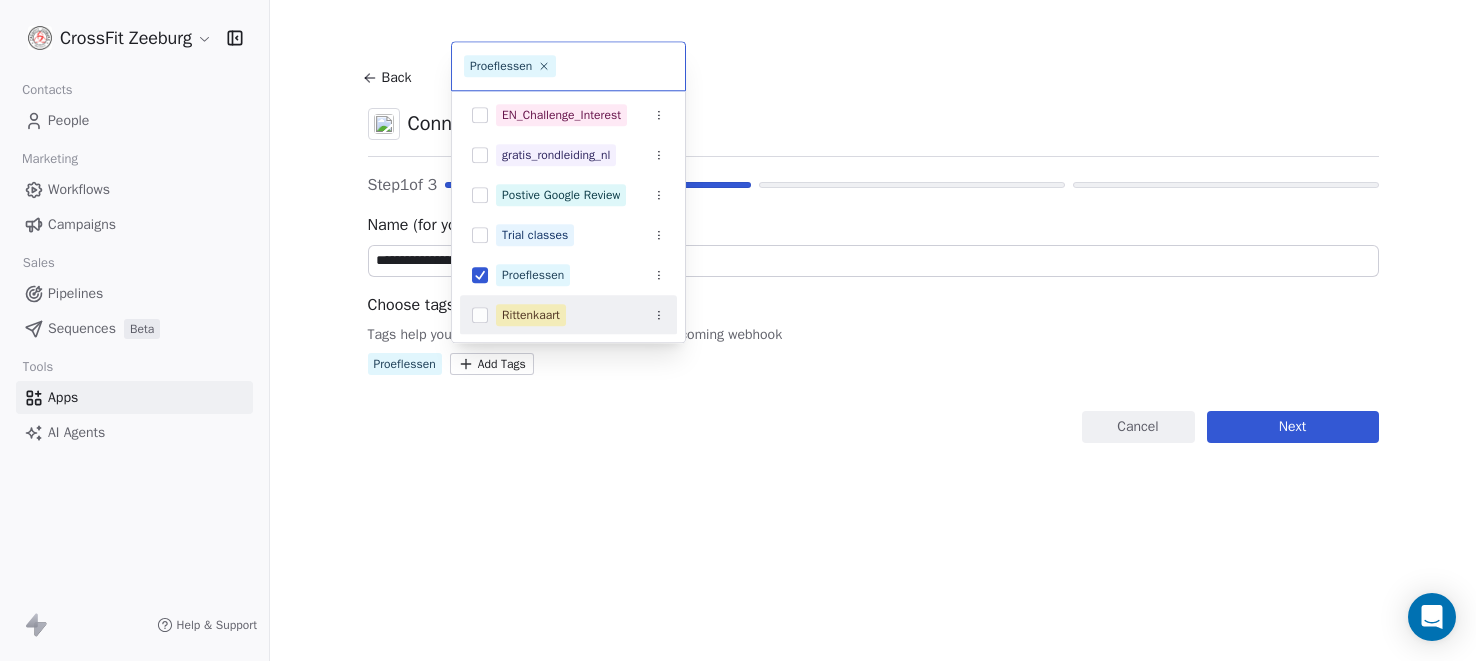 click on "**********" at bounding box center (738, 330) 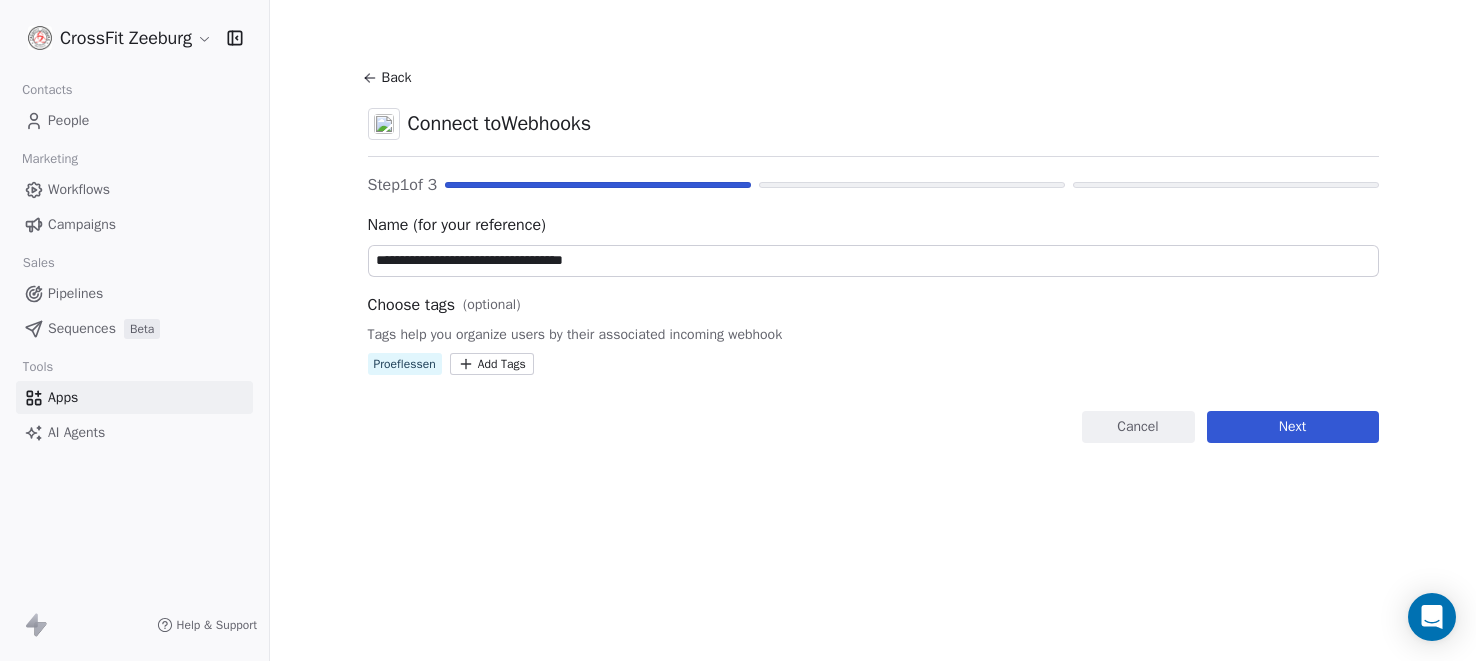 click on "Next" at bounding box center [1293, 427] 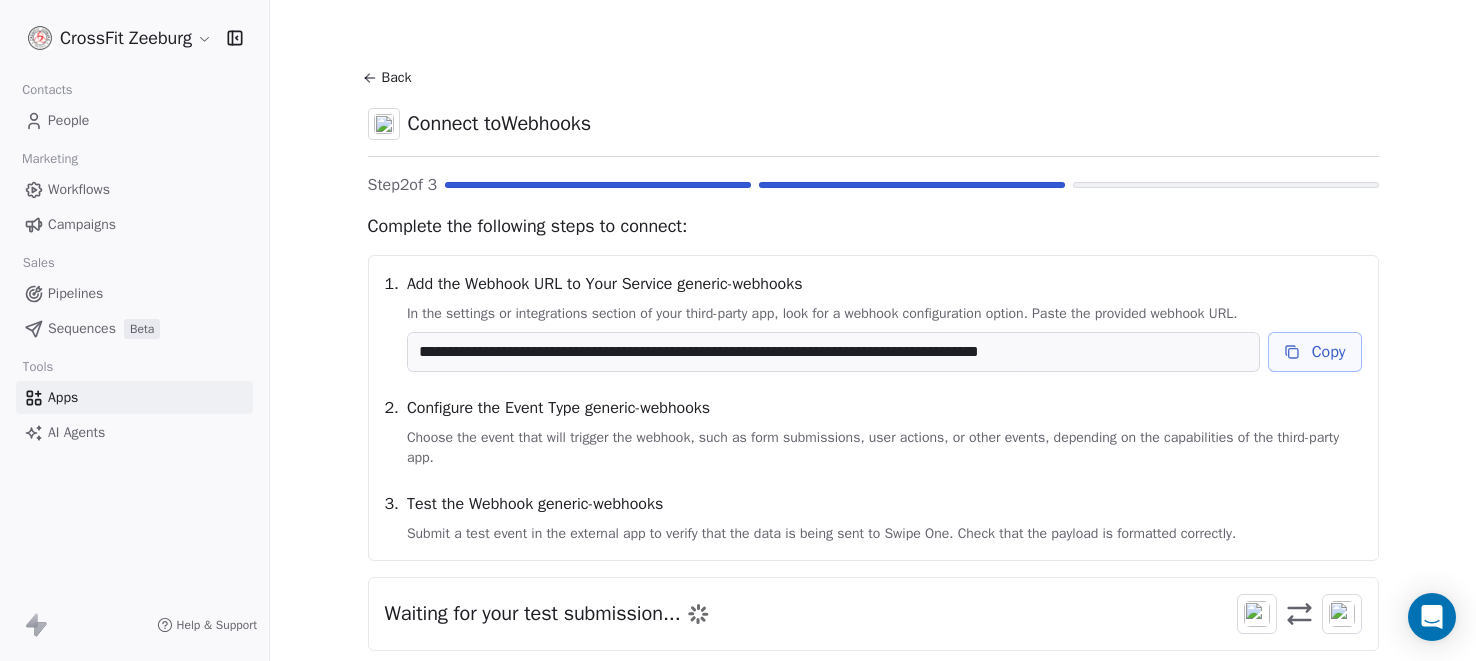click on "Copy" at bounding box center [1315, 352] 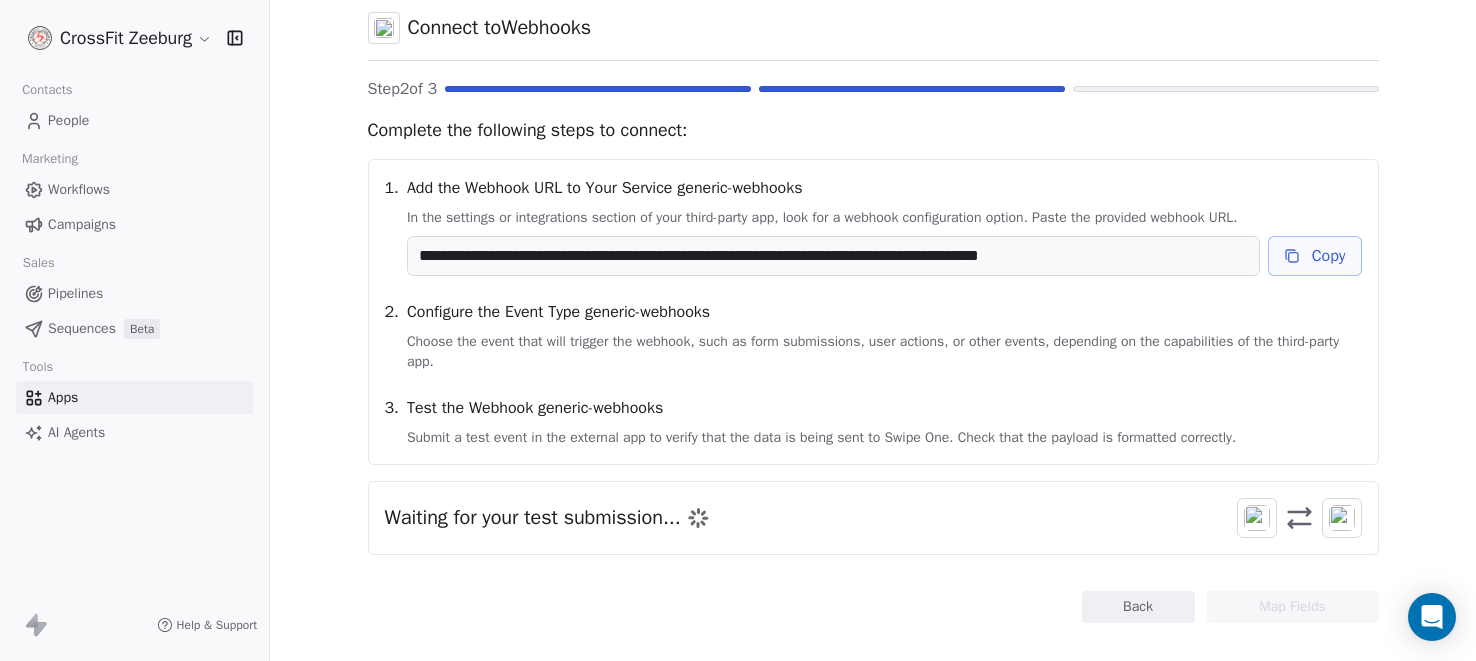 scroll, scrollTop: 120, scrollLeft: 0, axis: vertical 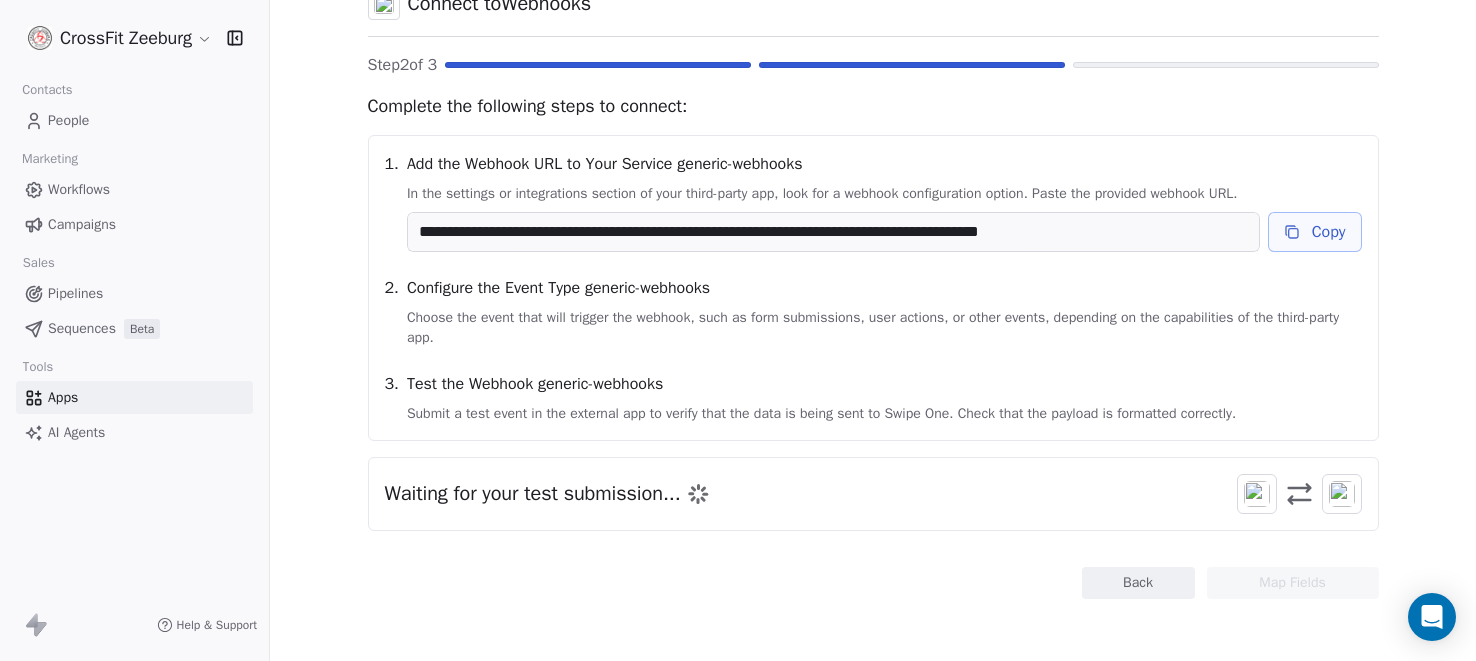click on "Copy" at bounding box center (1315, 232) 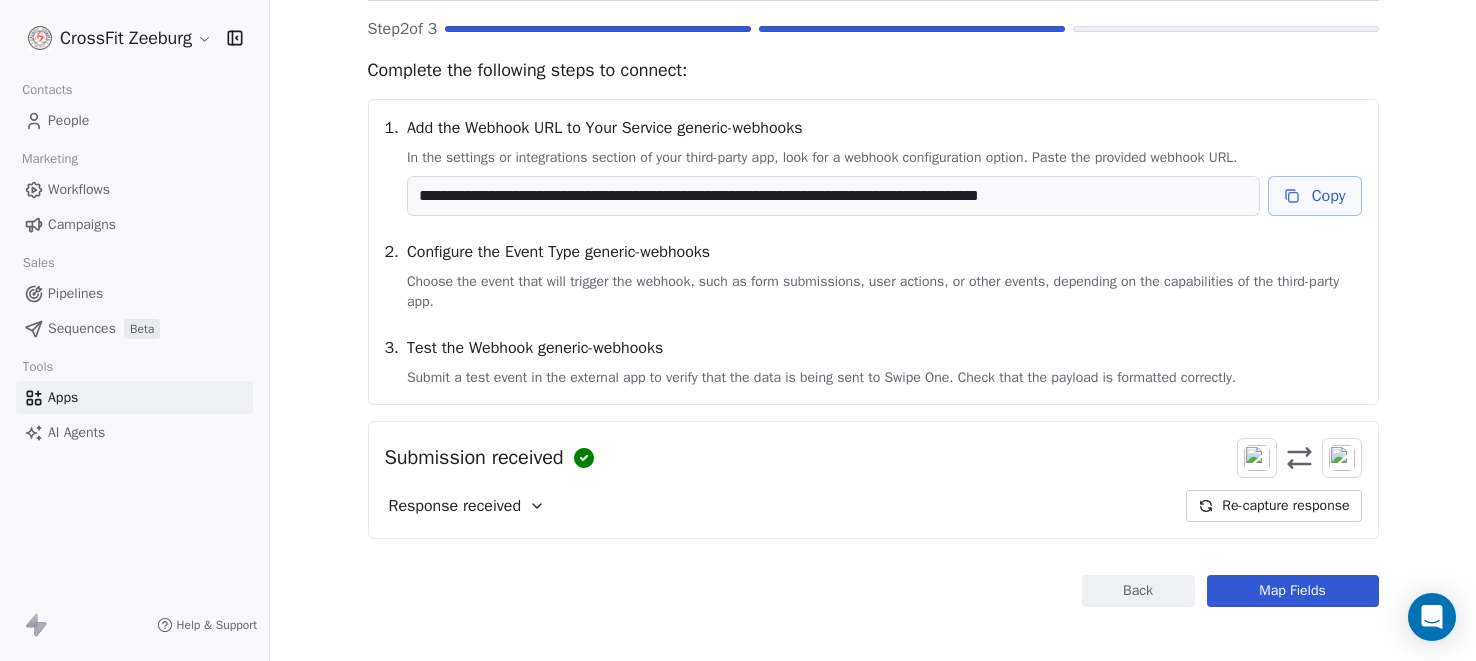scroll, scrollTop: 165, scrollLeft: 0, axis: vertical 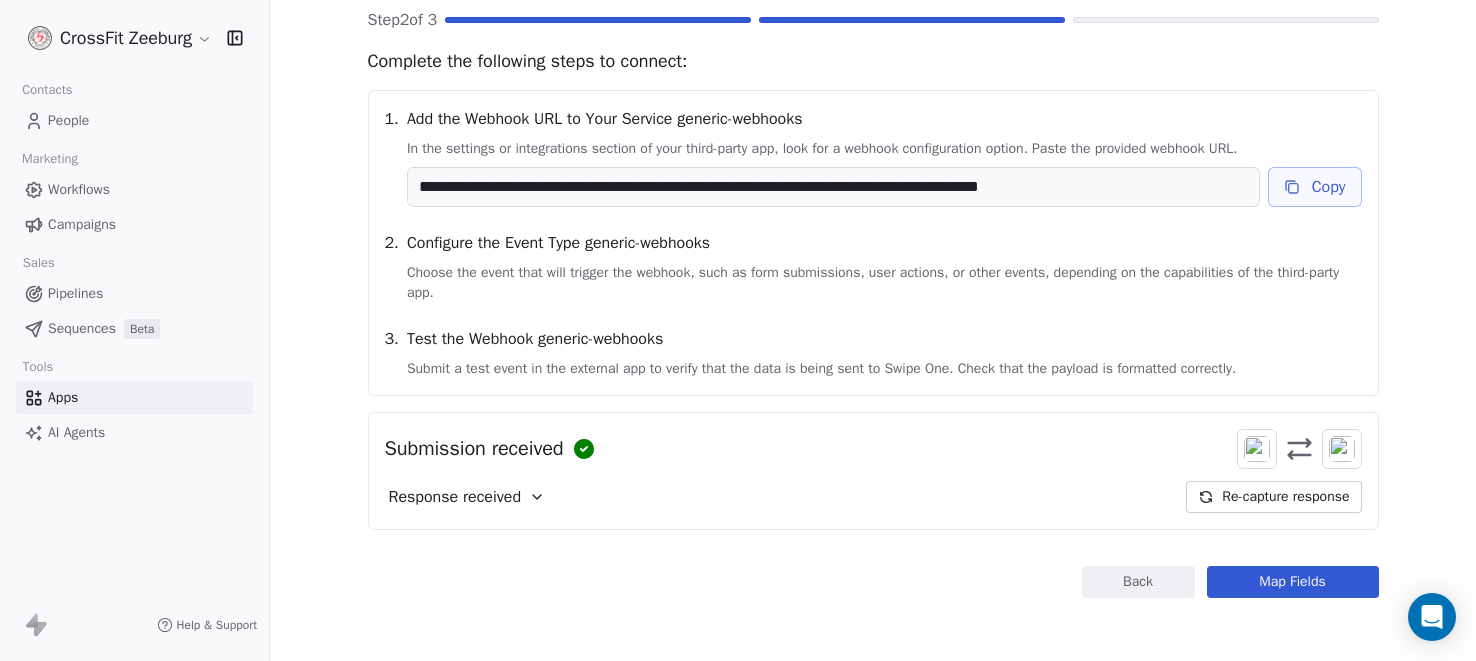 click on "Map Fields" at bounding box center (1293, 582) 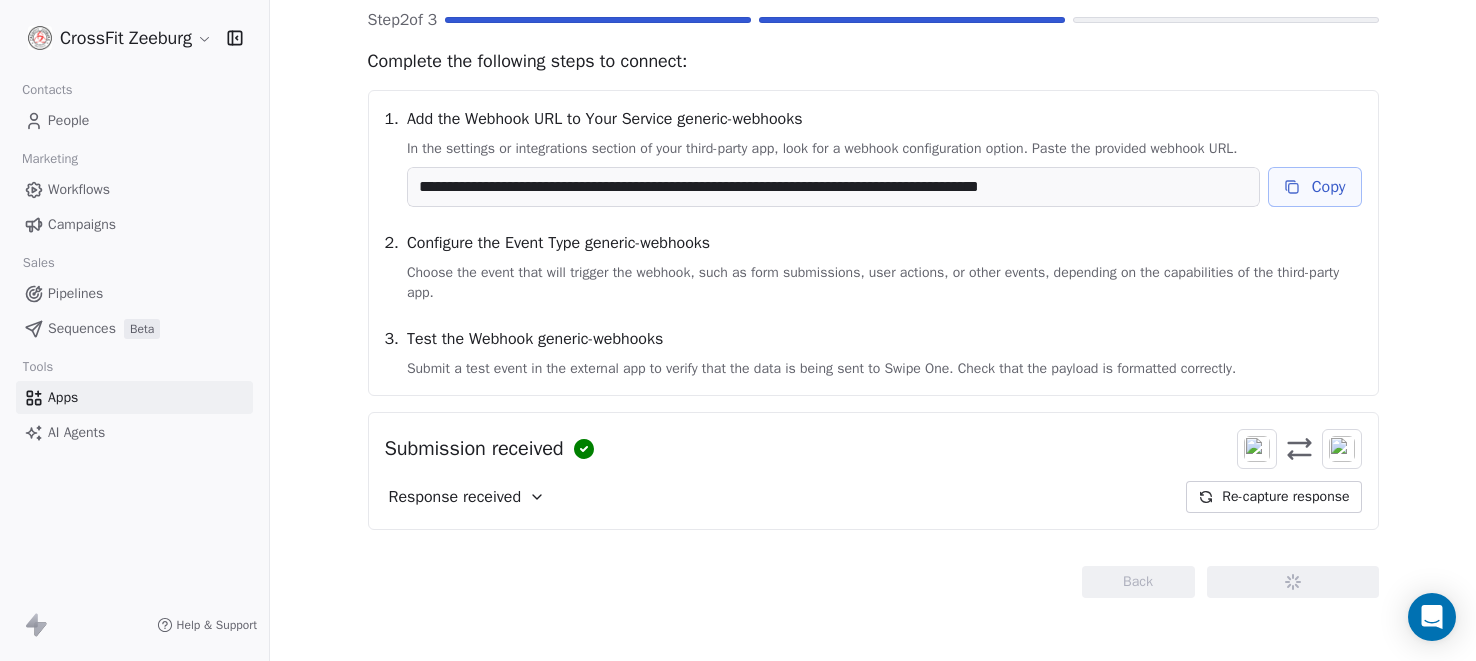 scroll, scrollTop: 33, scrollLeft: 0, axis: vertical 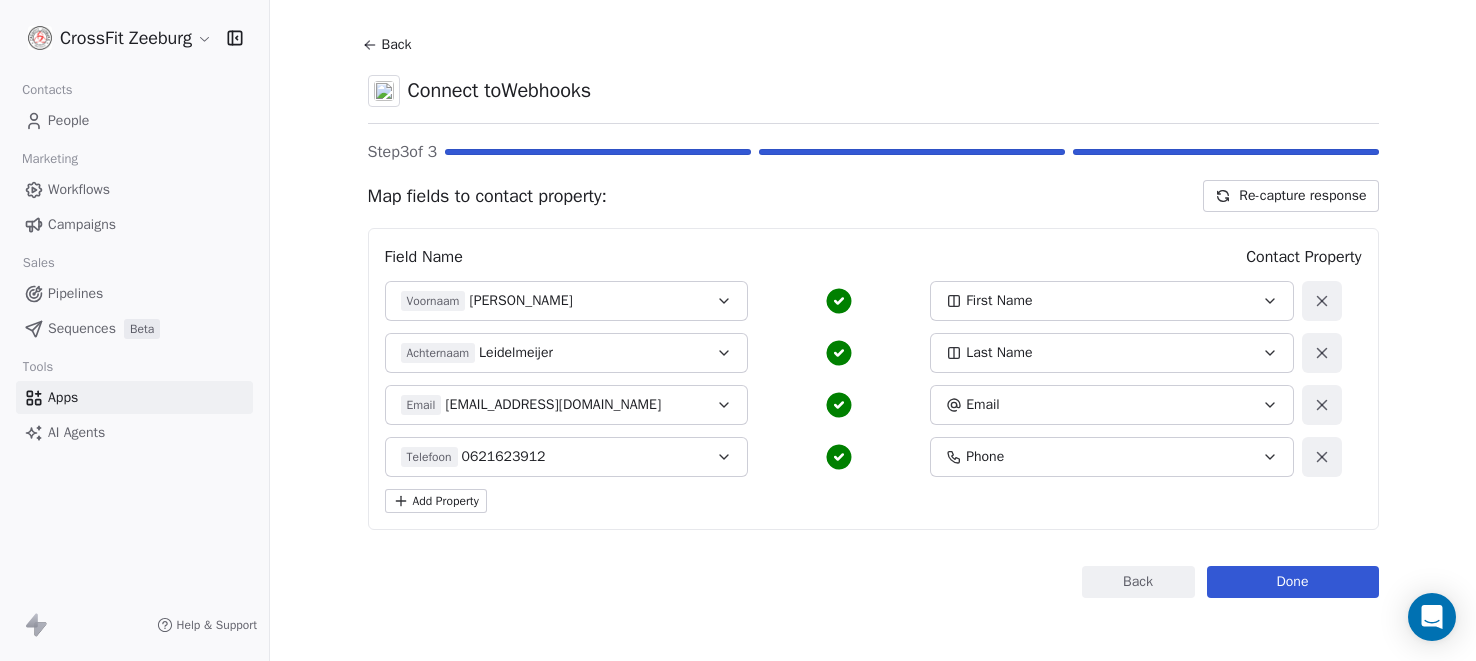 click on "Done" at bounding box center (1293, 582) 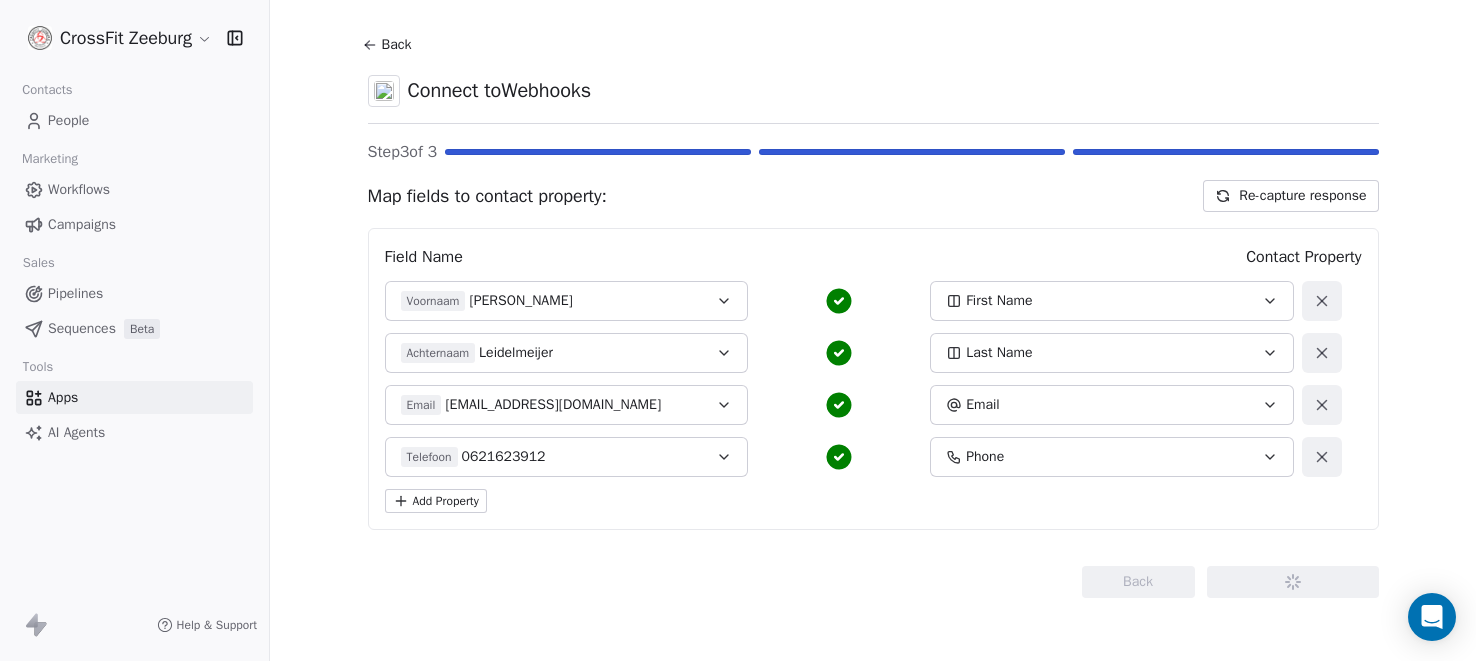 scroll, scrollTop: 0, scrollLeft: 0, axis: both 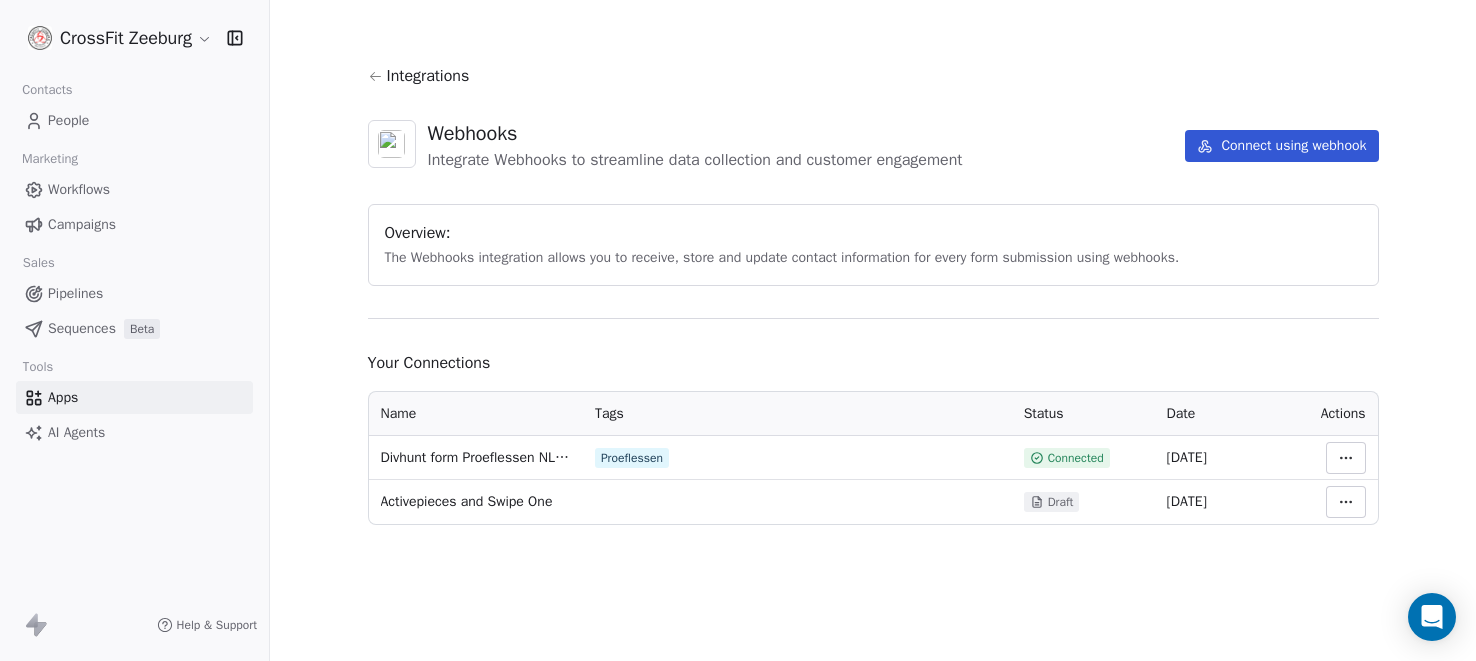 click on "People" at bounding box center (134, 120) 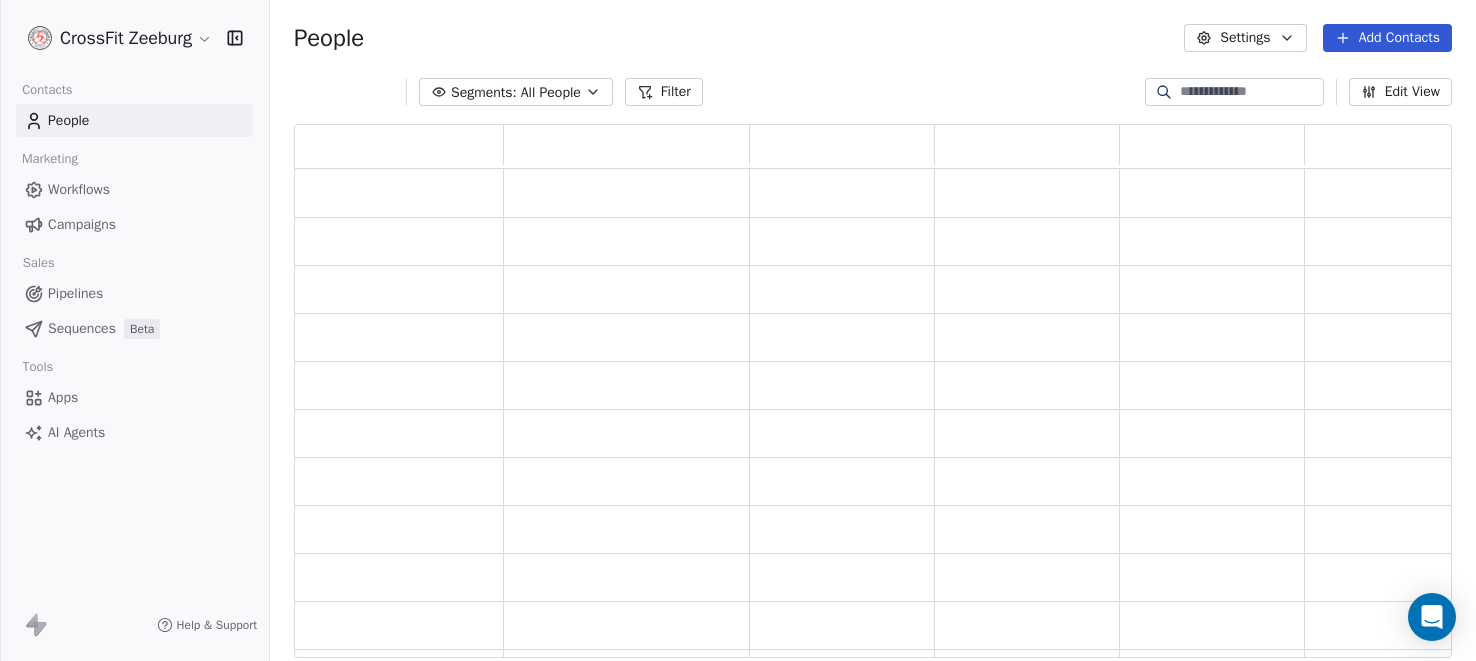 scroll, scrollTop: 1, scrollLeft: 1, axis: both 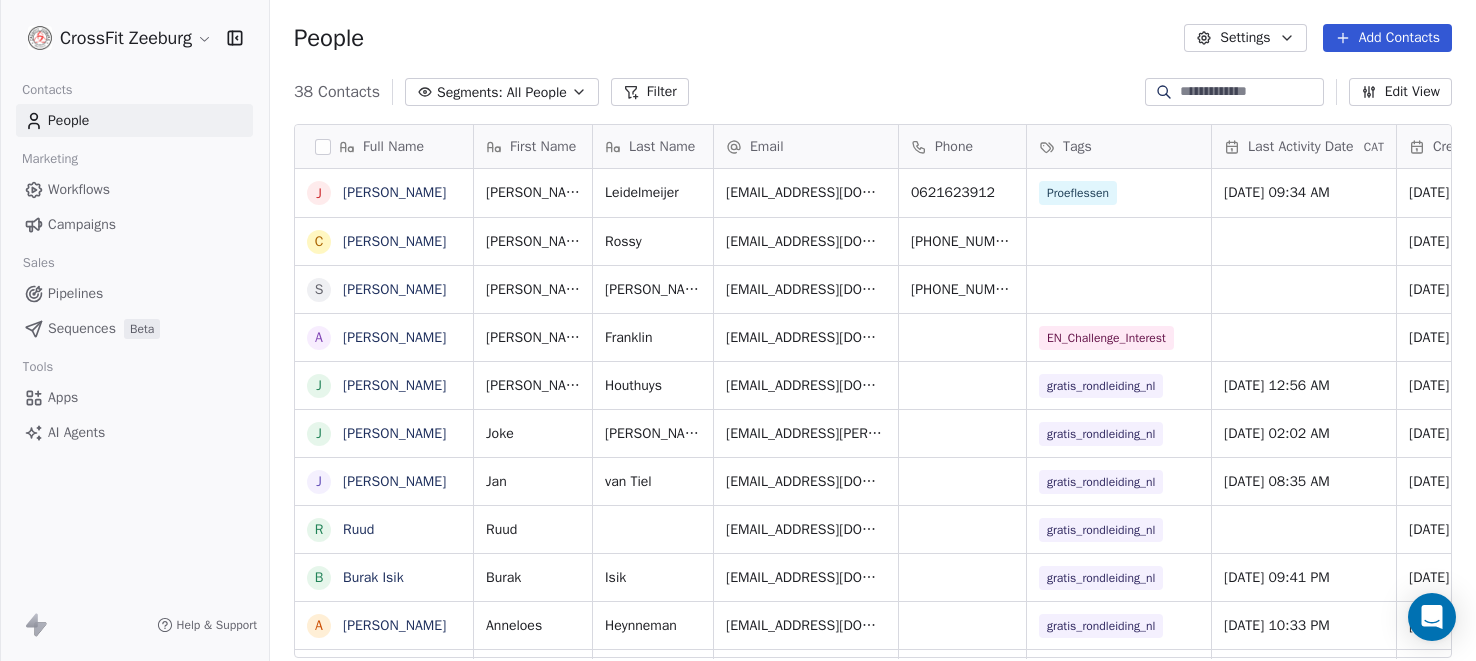 click at bounding box center [1250, 92] 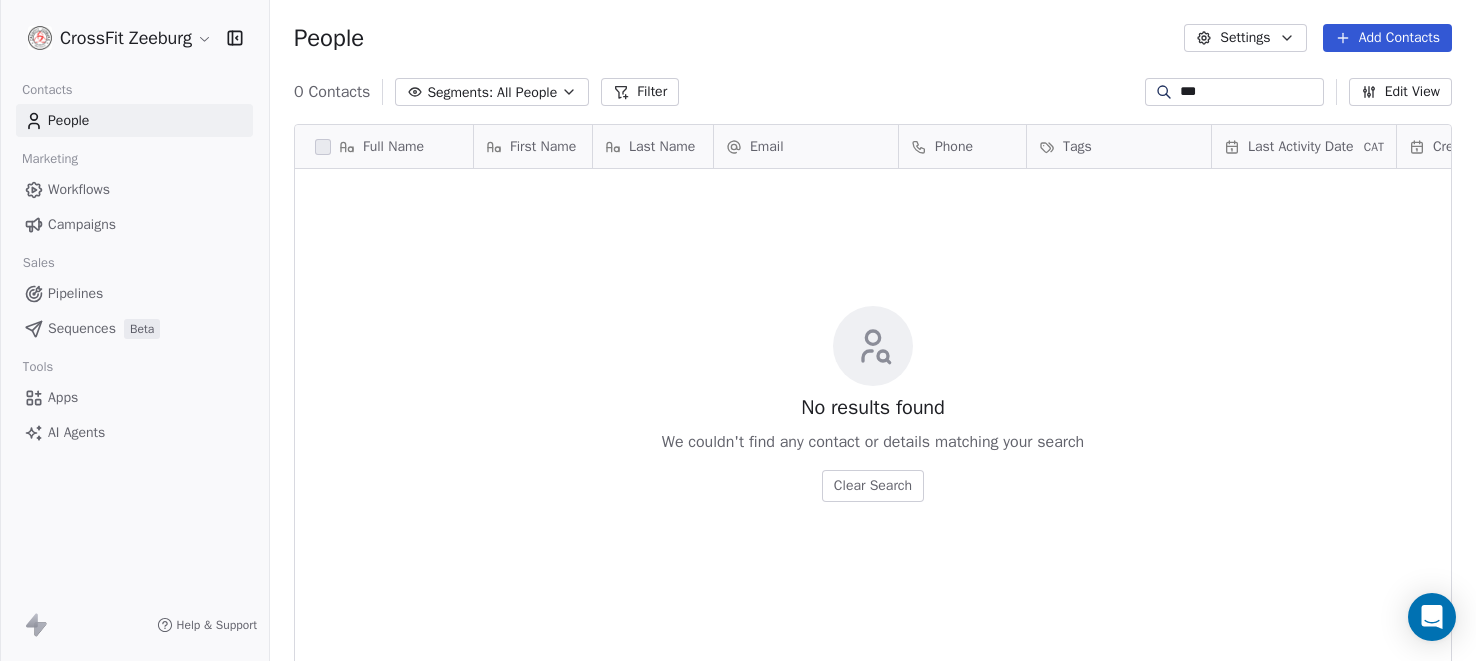 scroll, scrollTop: 0, scrollLeft: 0, axis: both 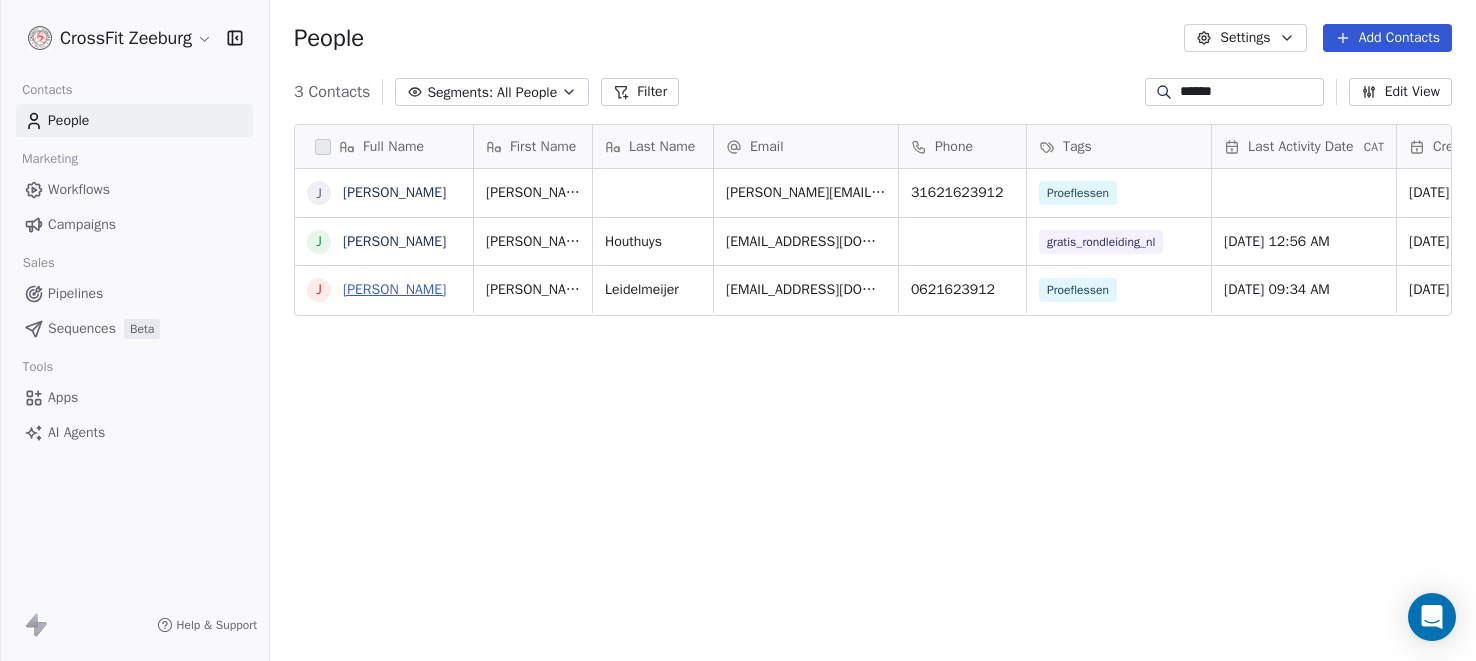 type on "******" 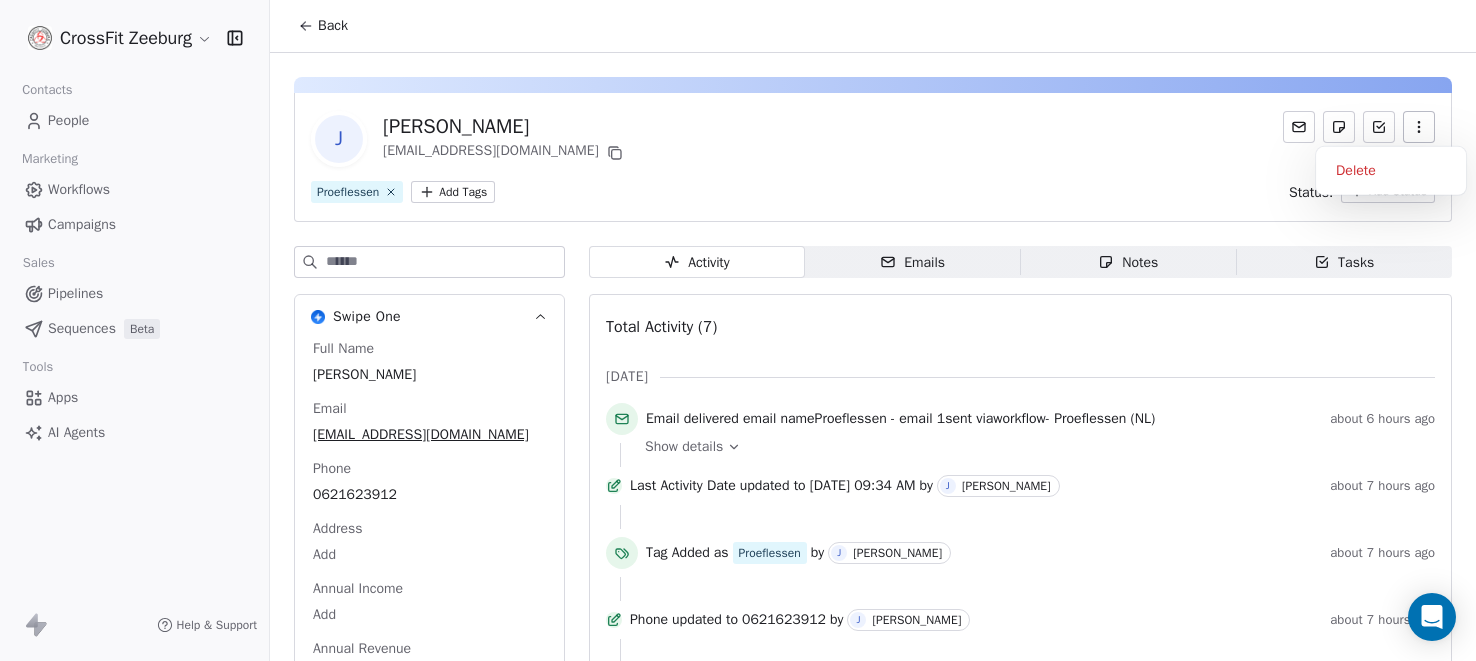 click at bounding box center [1419, 127] 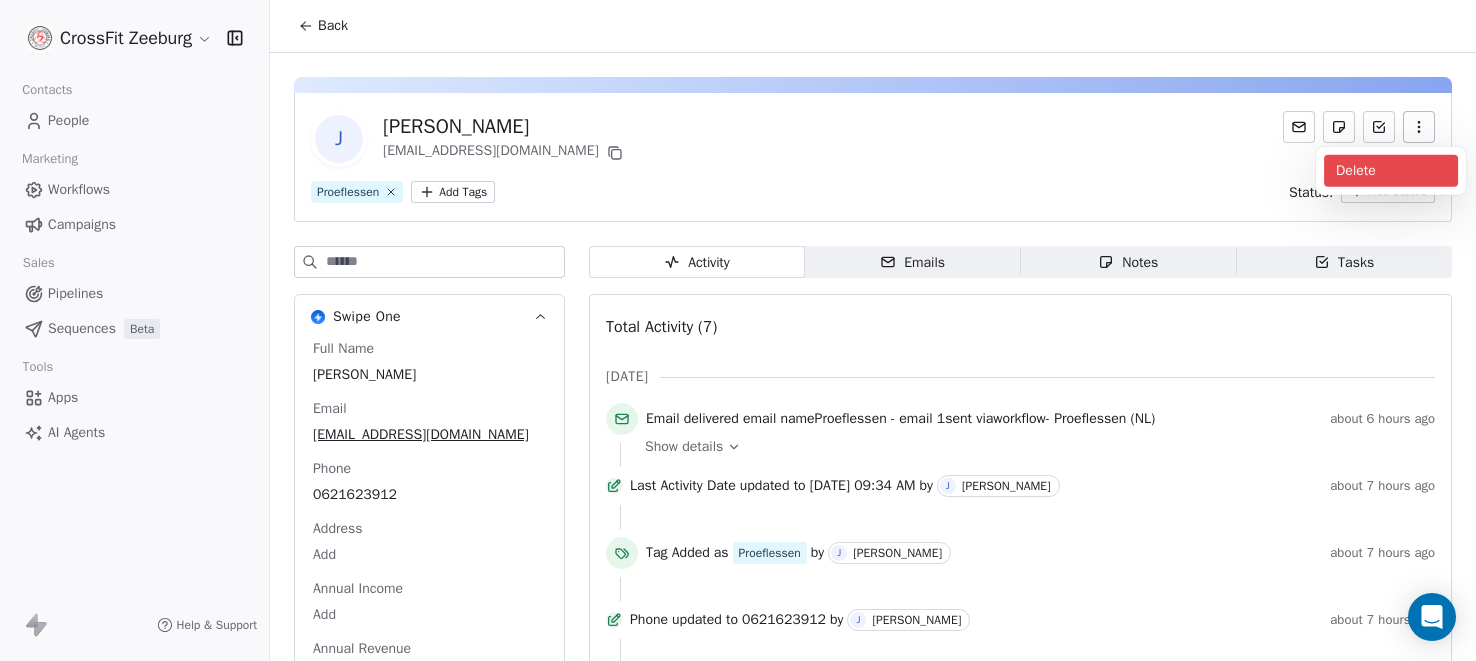 click on "Delete" at bounding box center (1391, 171) 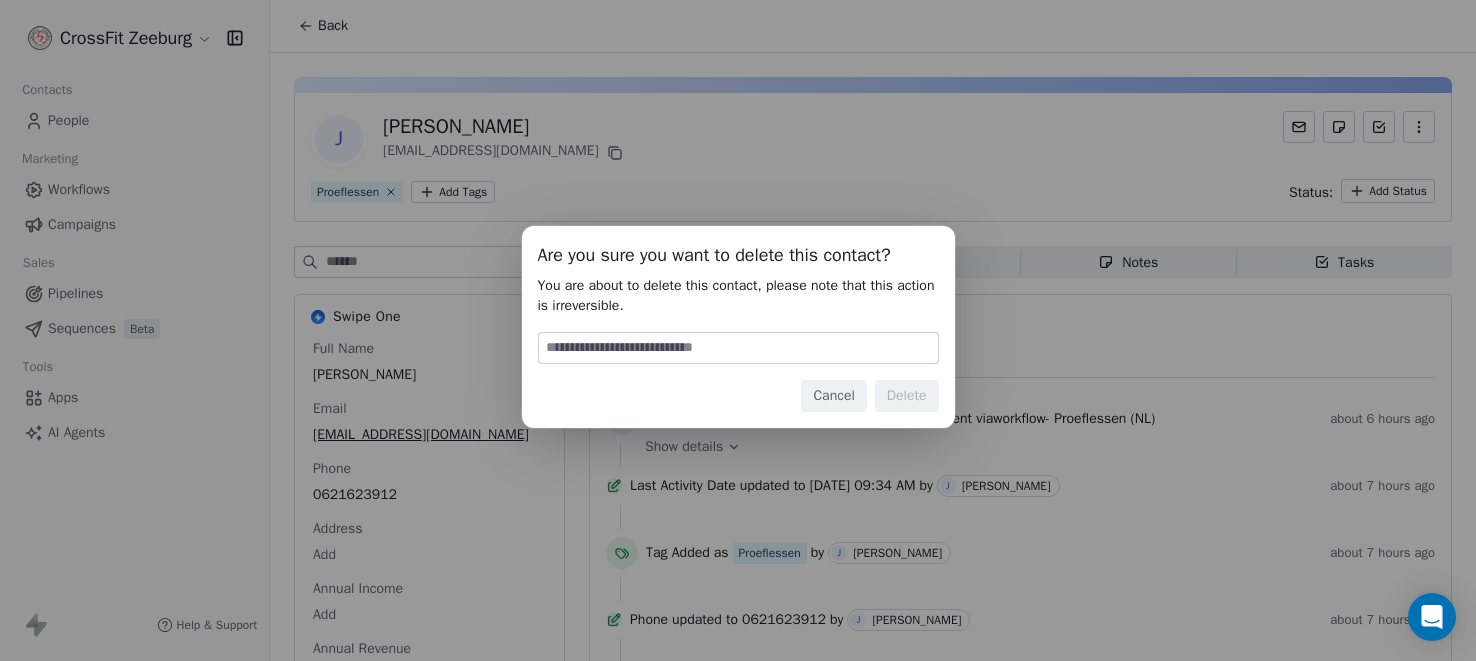 click at bounding box center (738, 348) 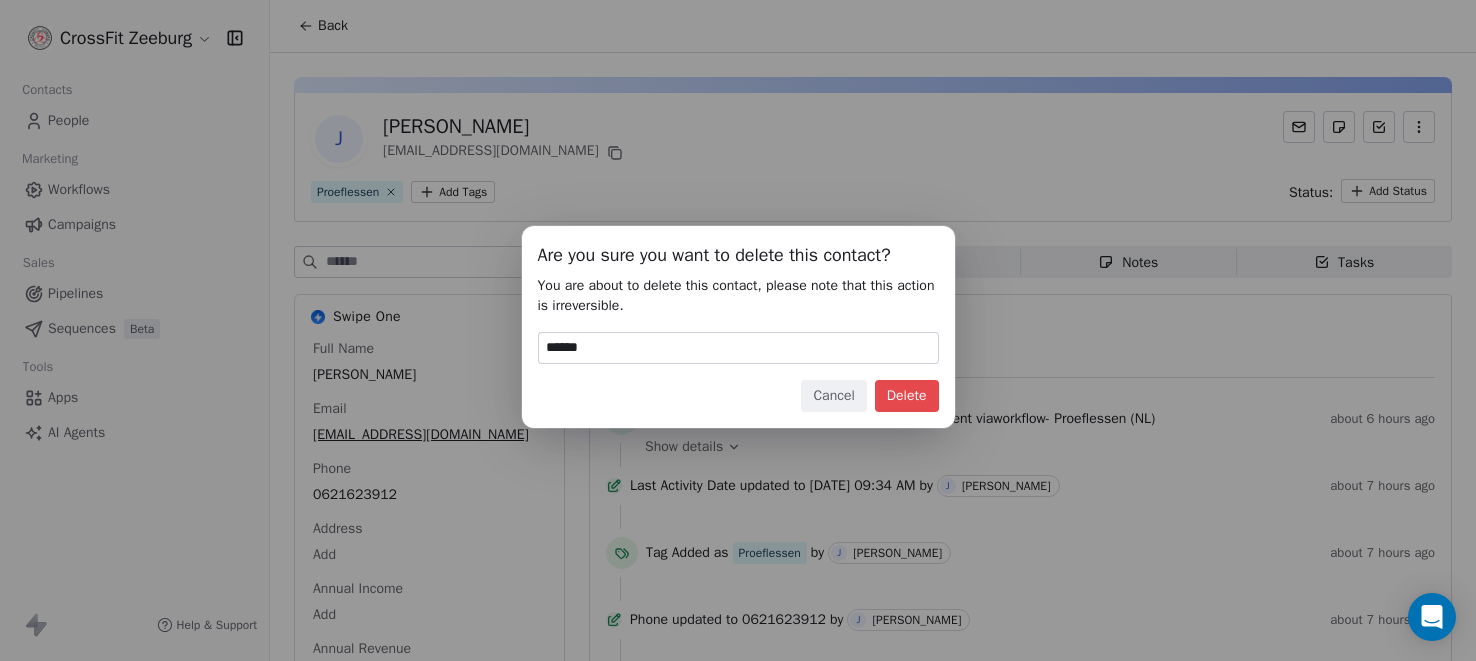click on "Delete" at bounding box center (907, 396) 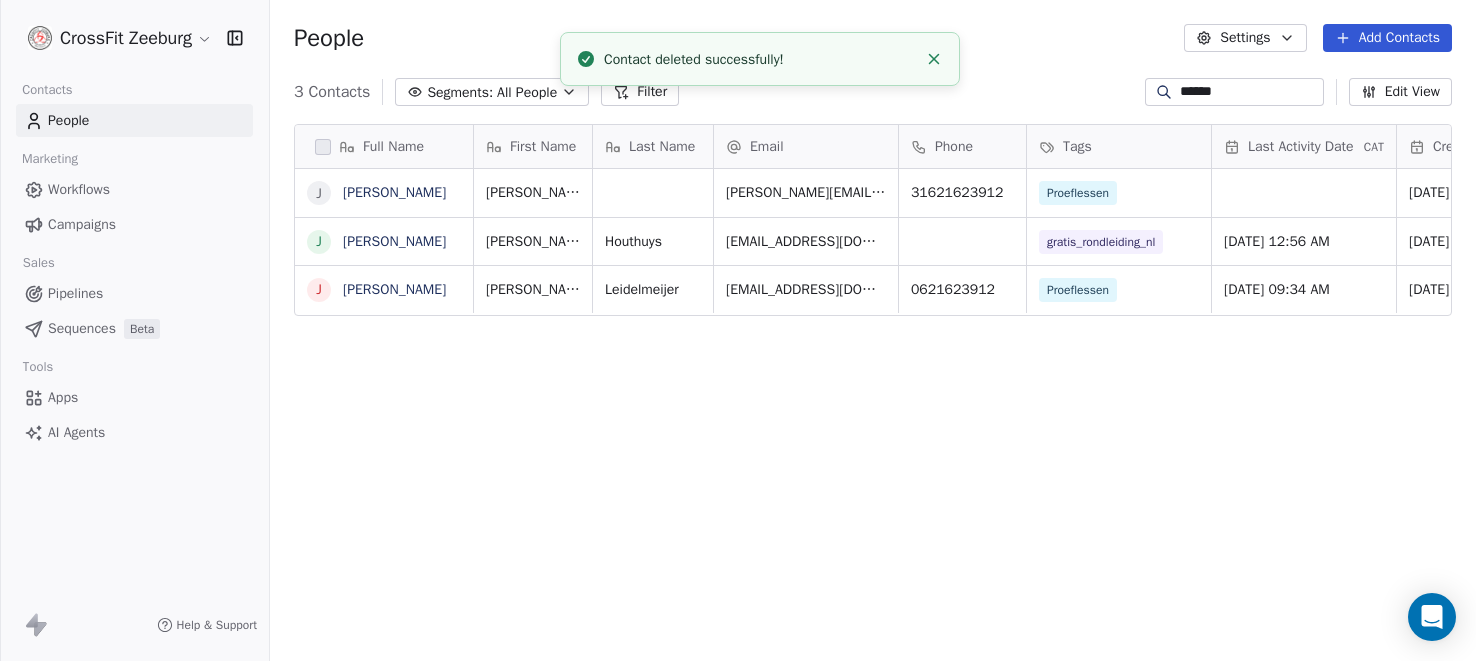scroll, scrollTop: 0, scrollLeft: 0, axis: both 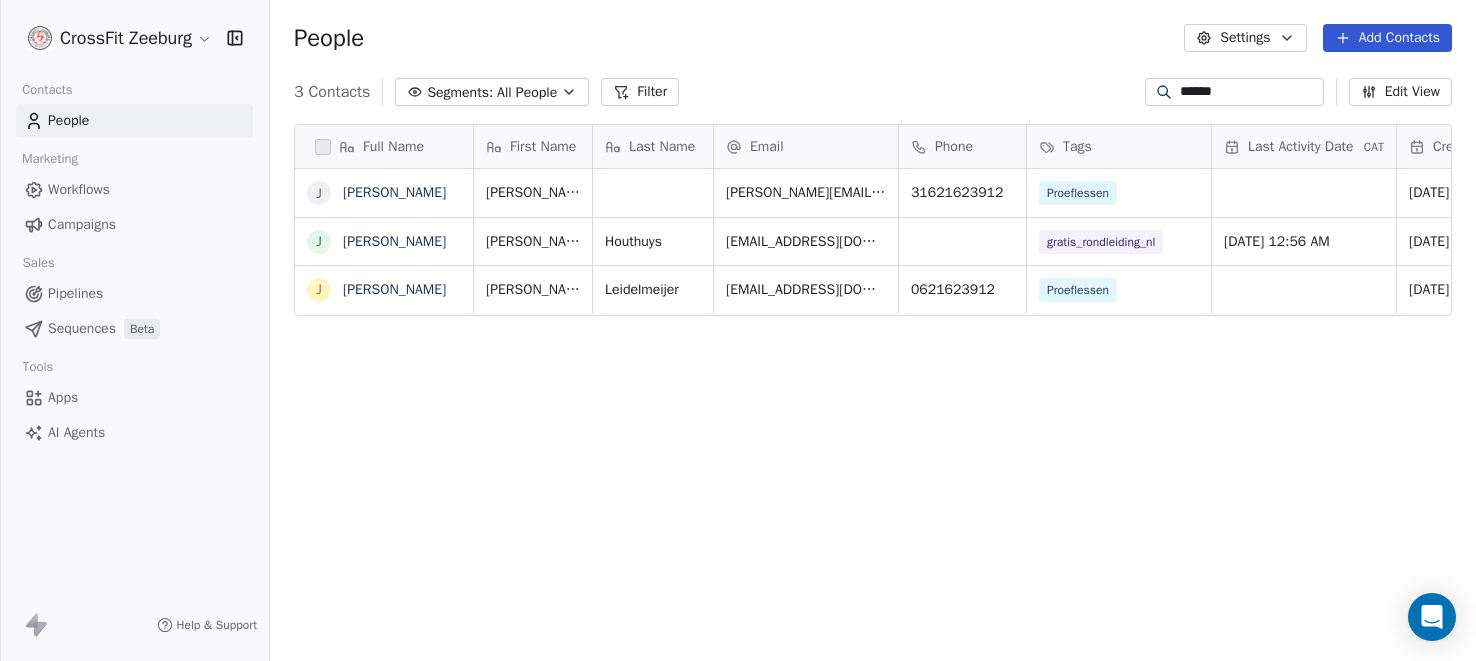click on "Workflows" at bounding box center (79, 189) 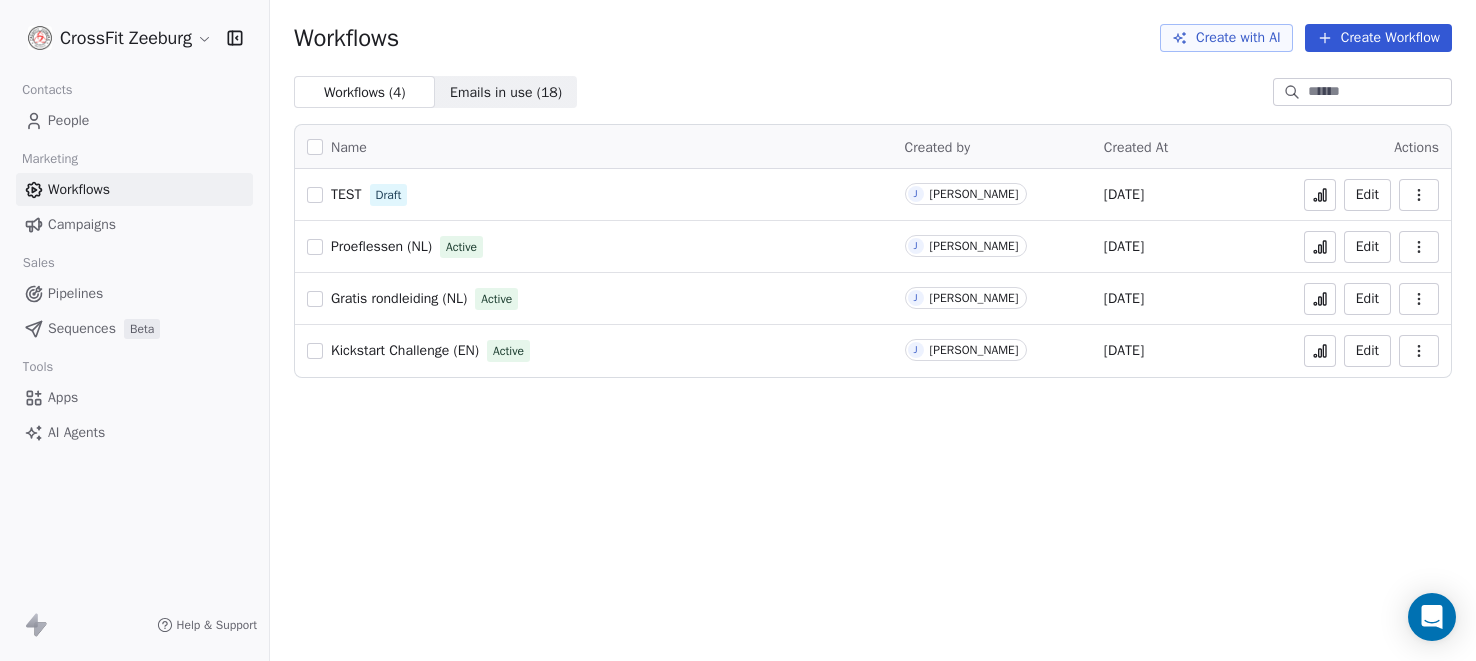 click on "Proeflessen (NL)" at bounding box center [381, 246] 